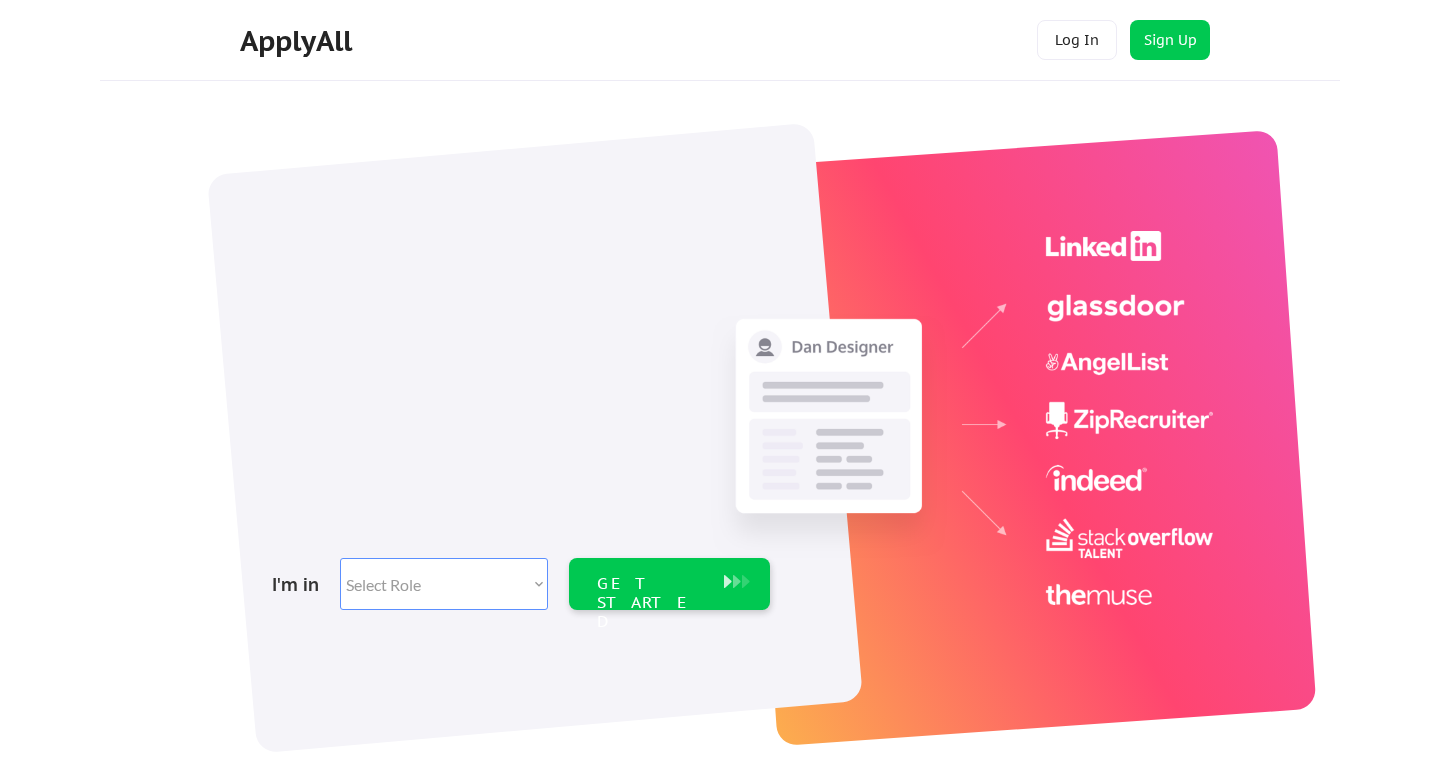 scroll, scrollTop: 0, scrollLeft: 0, axis: both 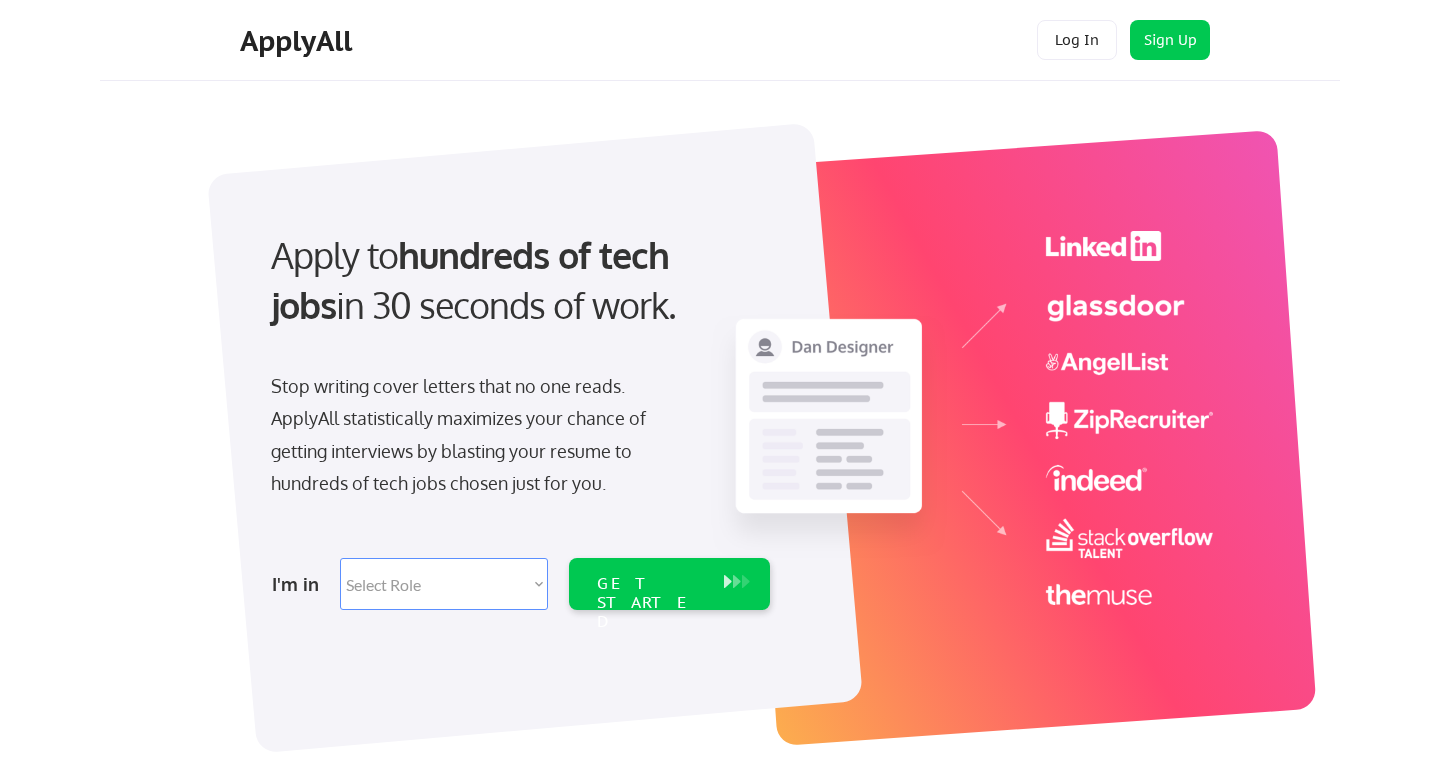 click on "Select Role Software Engineering Product Management Customer Success Sales UI/UX/Product Design Technical Project/Program Mgmt Marketing & Growth Data HR/Recruiting IT/Cybersecurity Tech Finance/Ops/Strategy Customer Support" at bounding box center (444, 584) 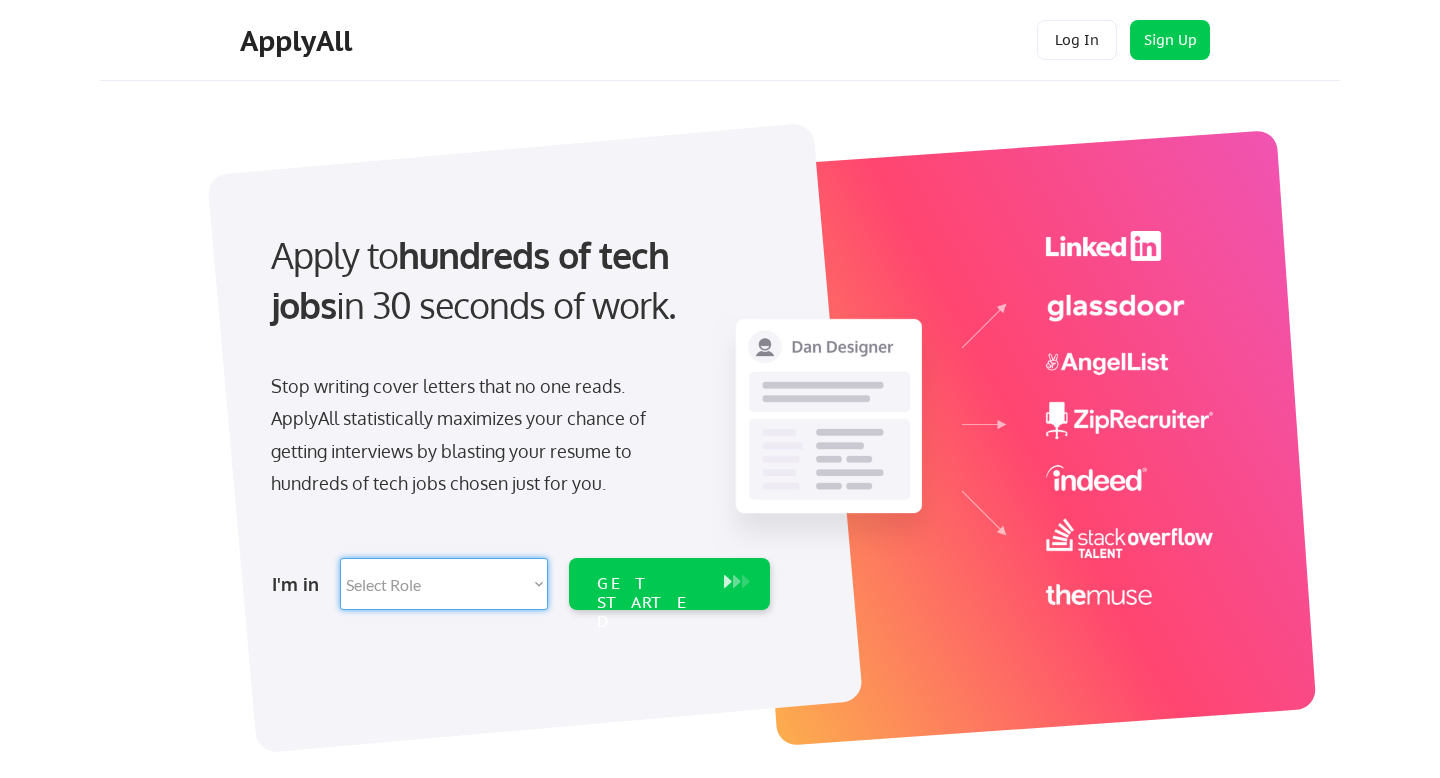 select on ""technical_project_program_mgmt"" 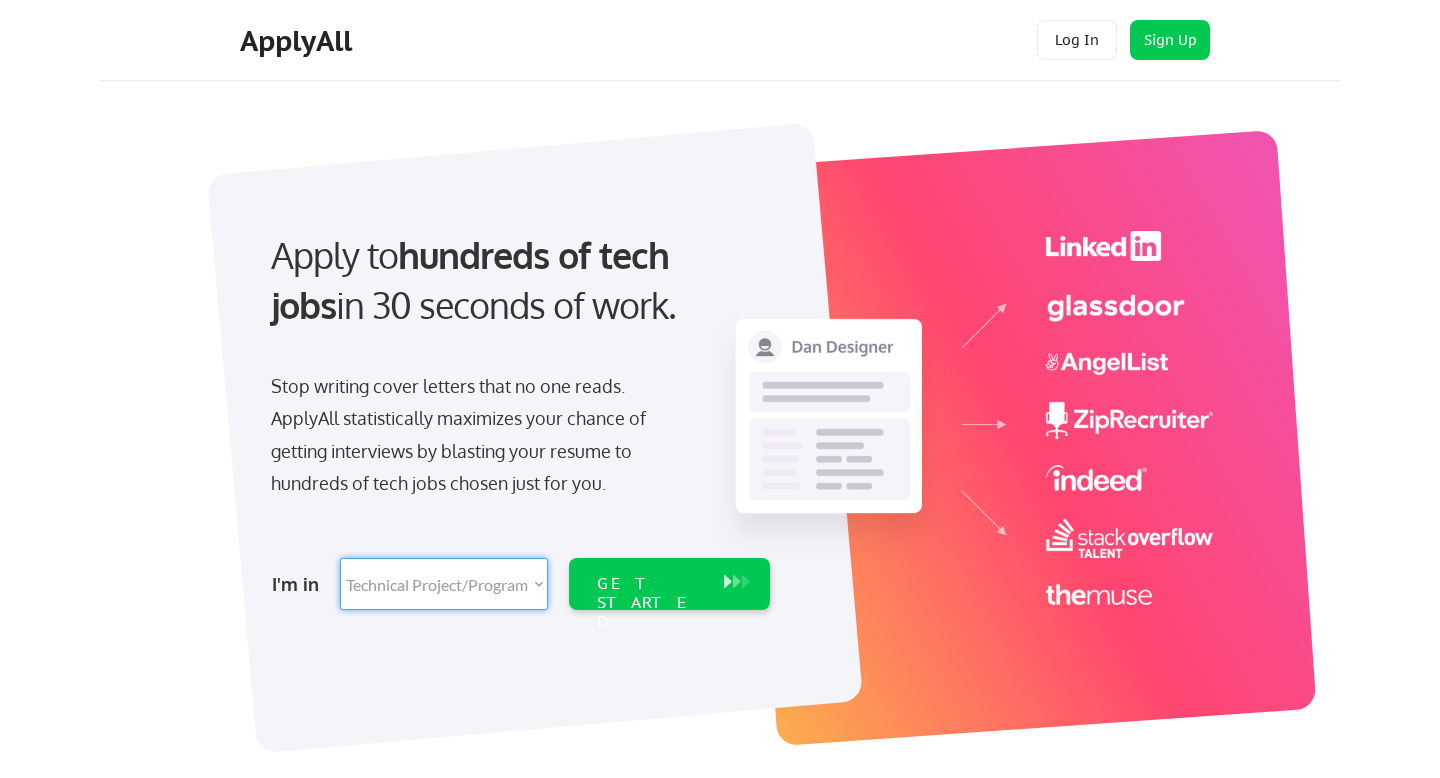 select on ""technical_project_program_mgmt"" 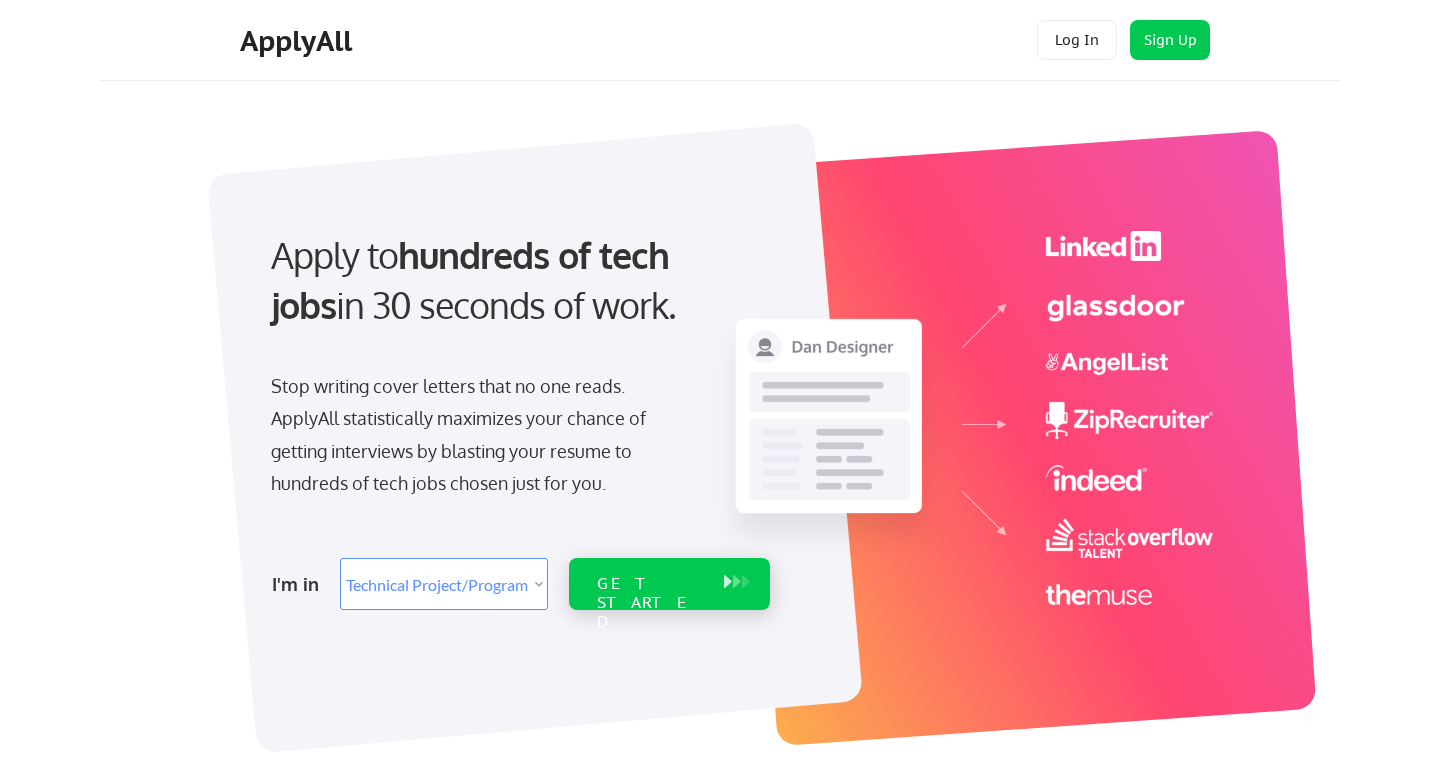 click on "GET STARTED" at bounding box center [650, 603] 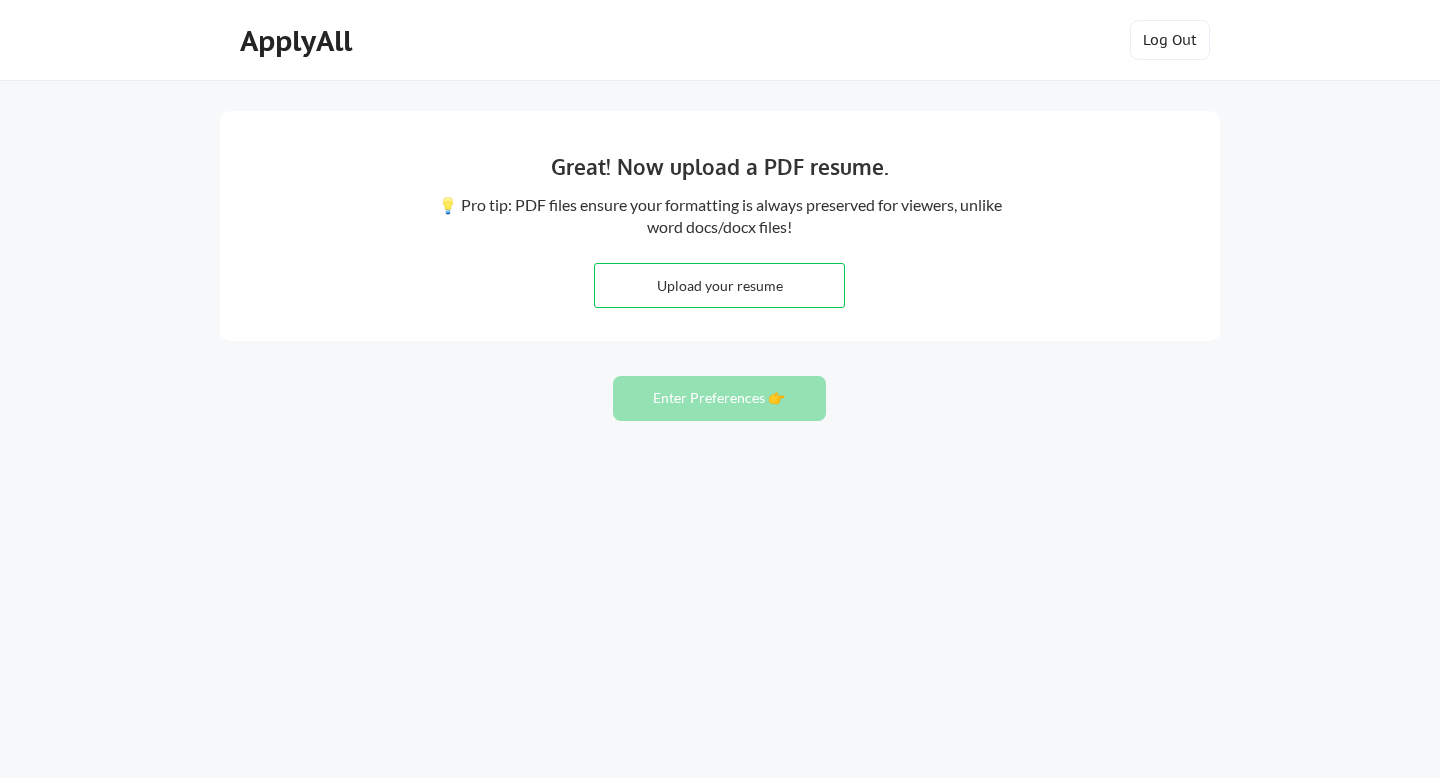 scroll, scrollTop: 0, scrollLeft: 0, axis: both 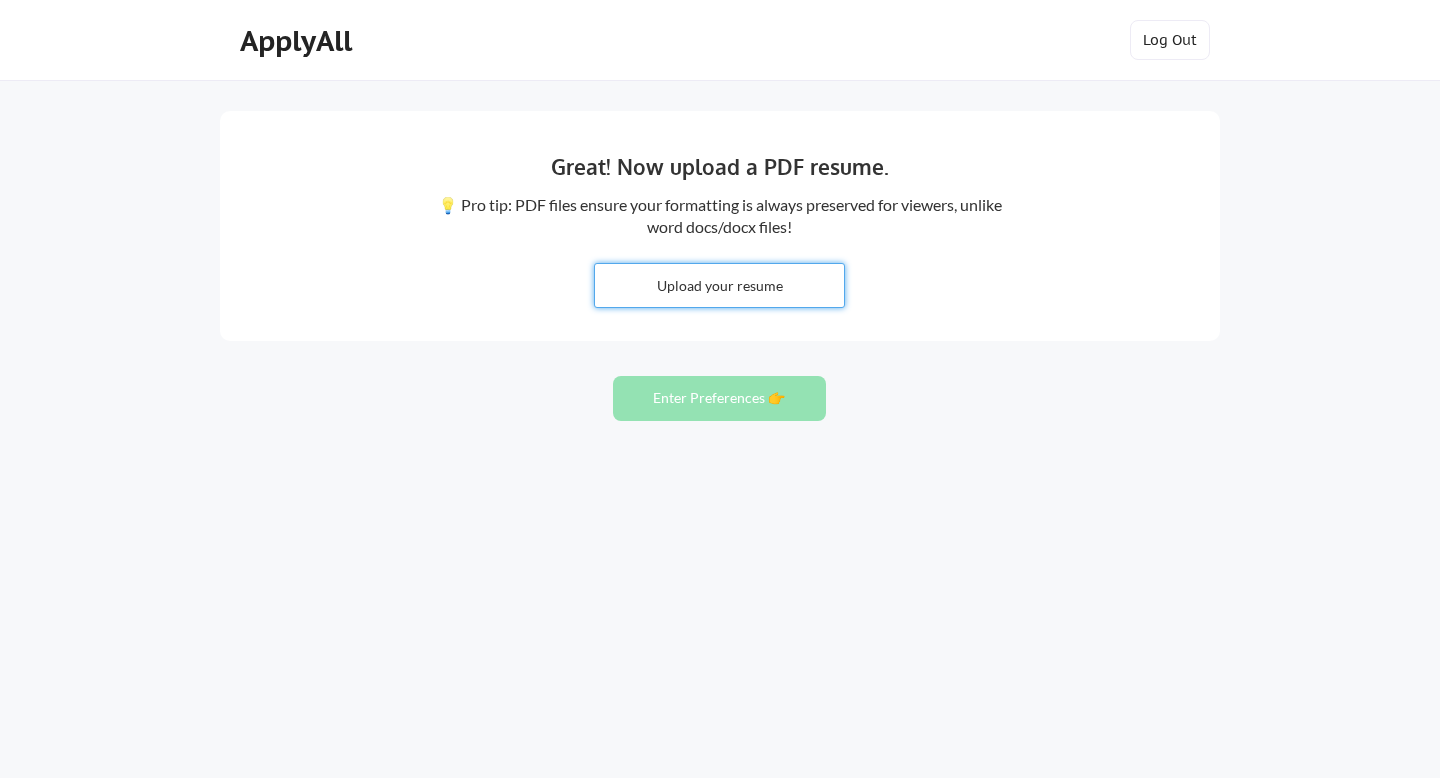 click at bounding box center (719, 285) 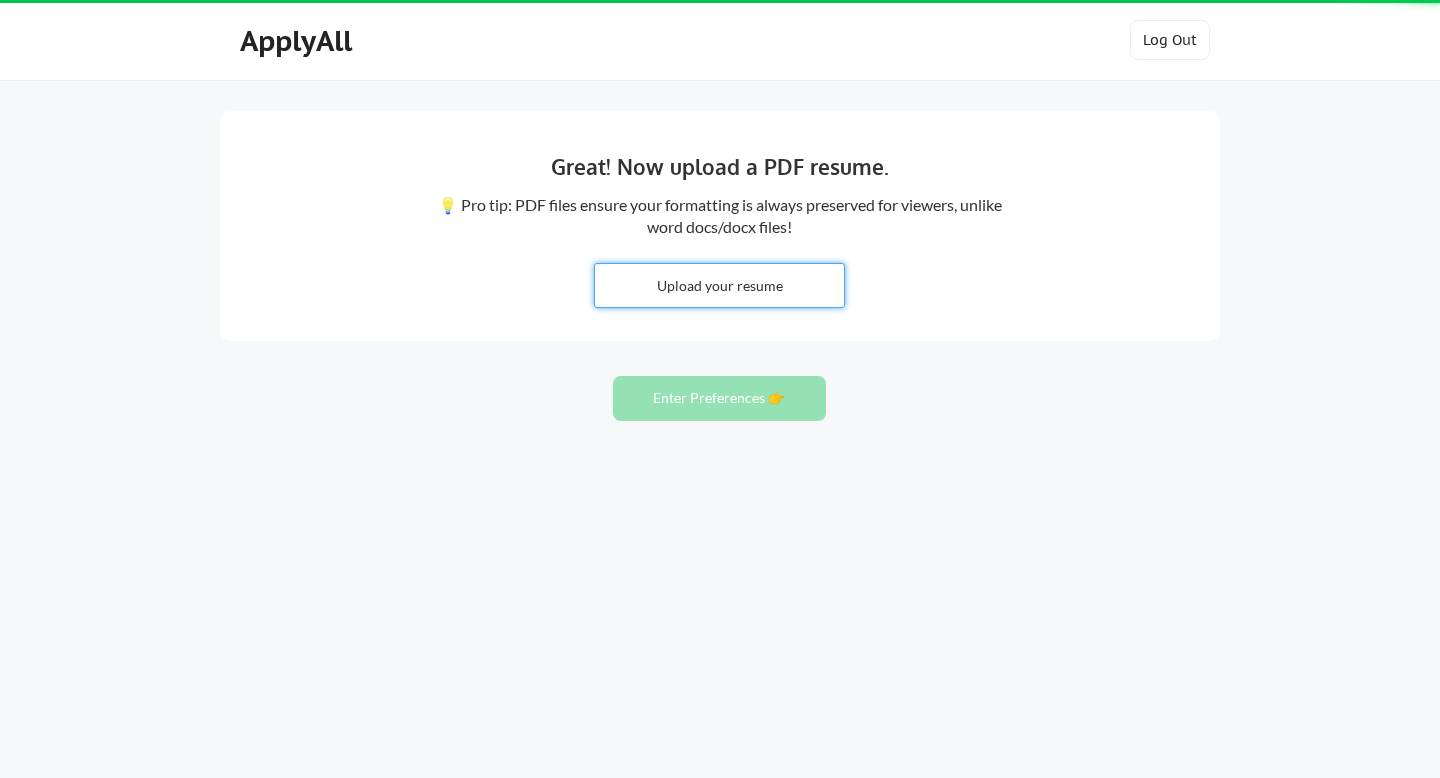 type 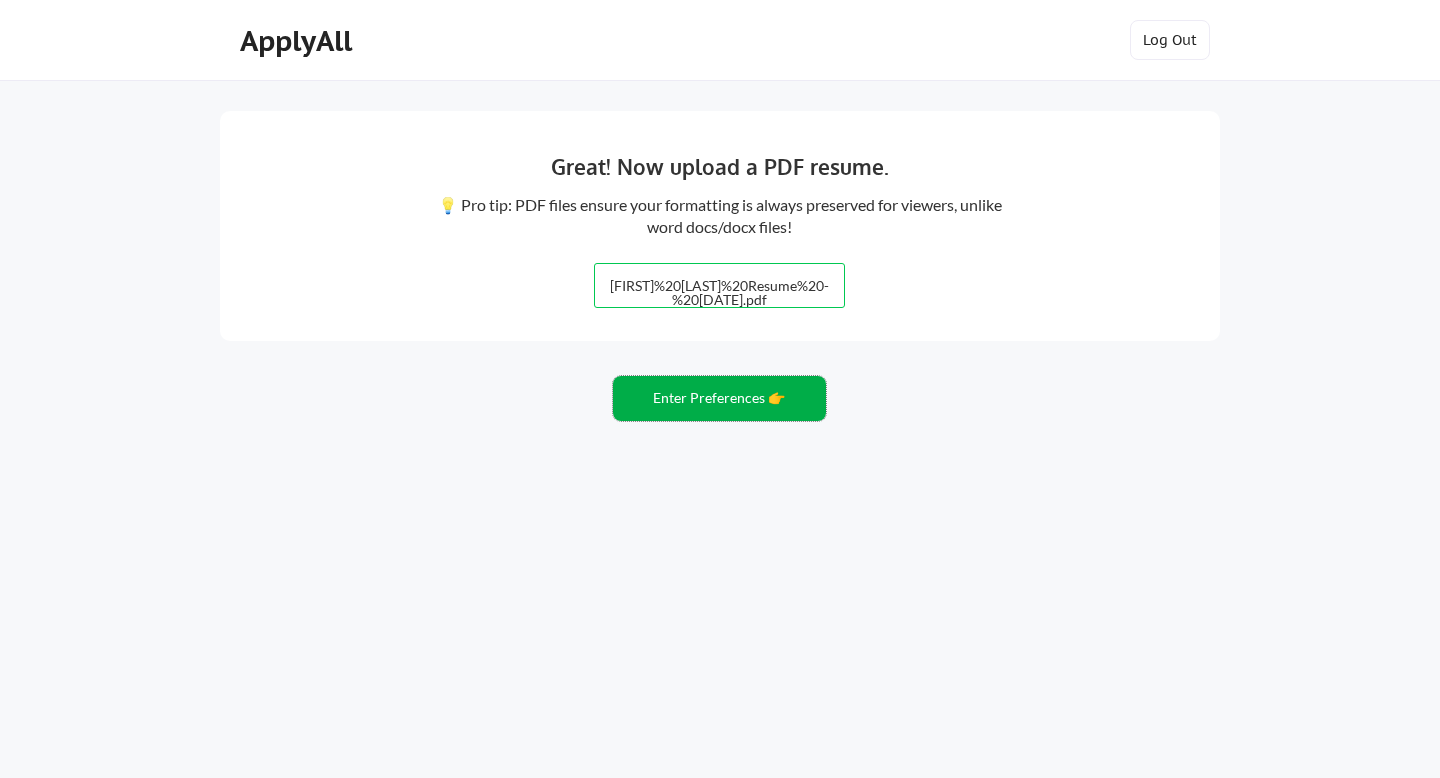 click on "Enter Preferences  👉" at bounding box center [719, 398] 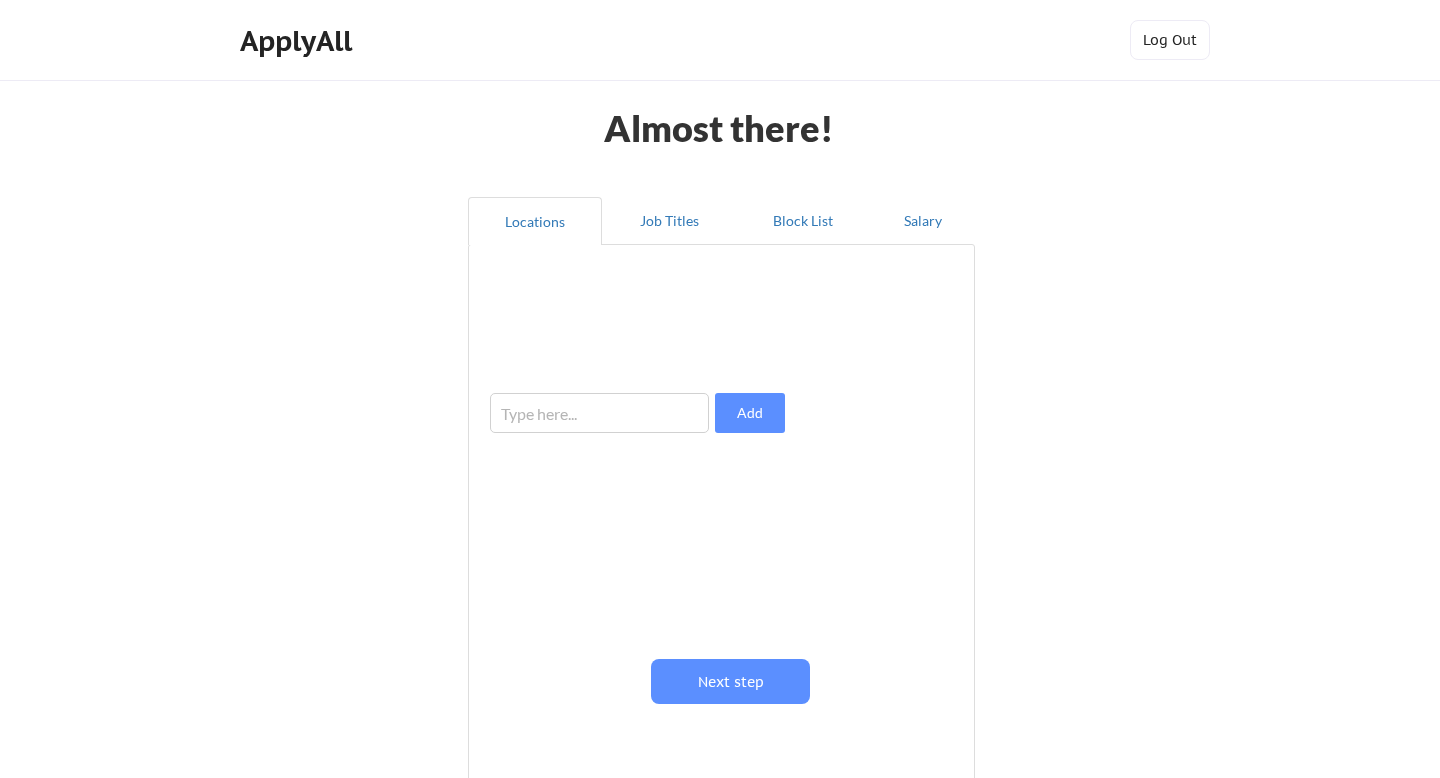 scroll, scrollTop: 0, scrollLeft: 0, axis: both 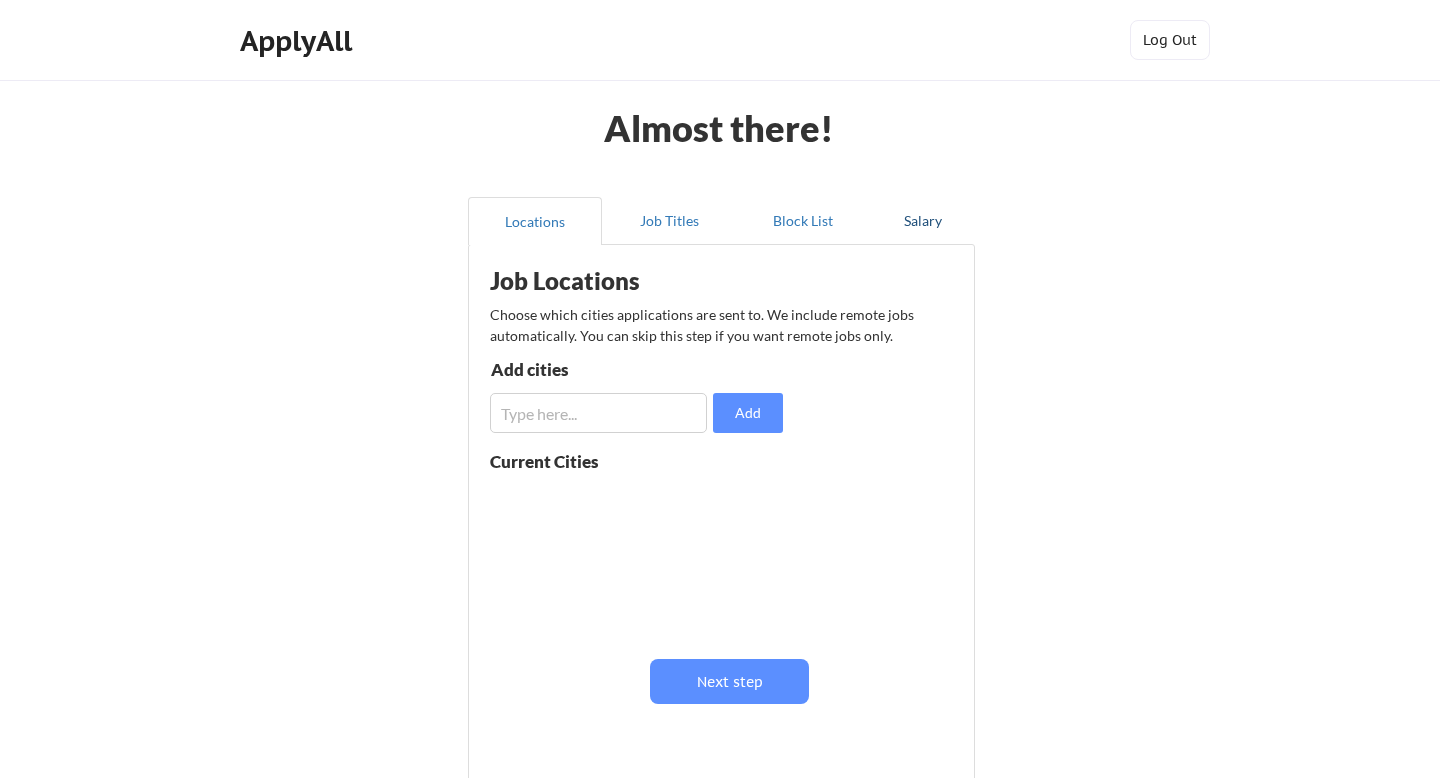 click on "Salary" at bounding box center (922, 221) 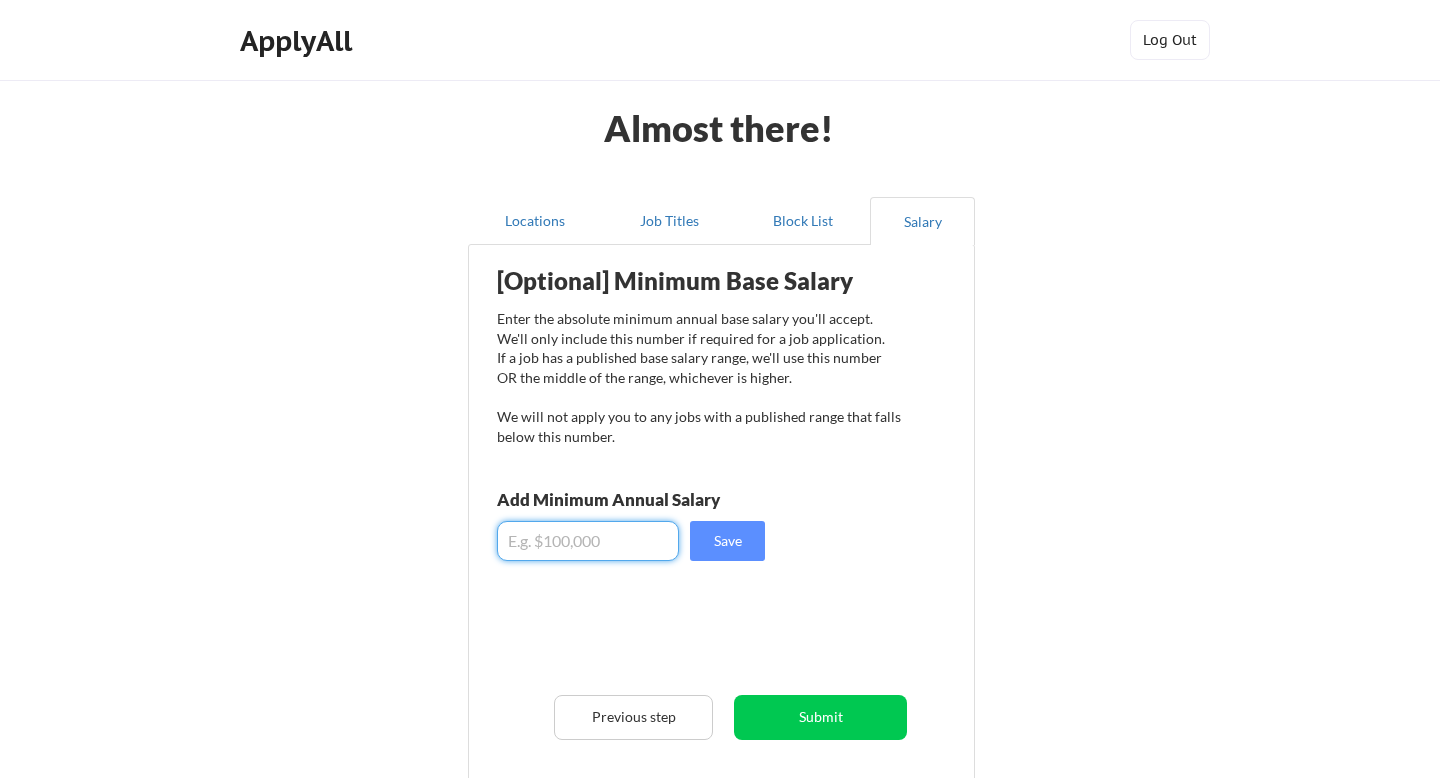 click at bounding box center [588, 541] 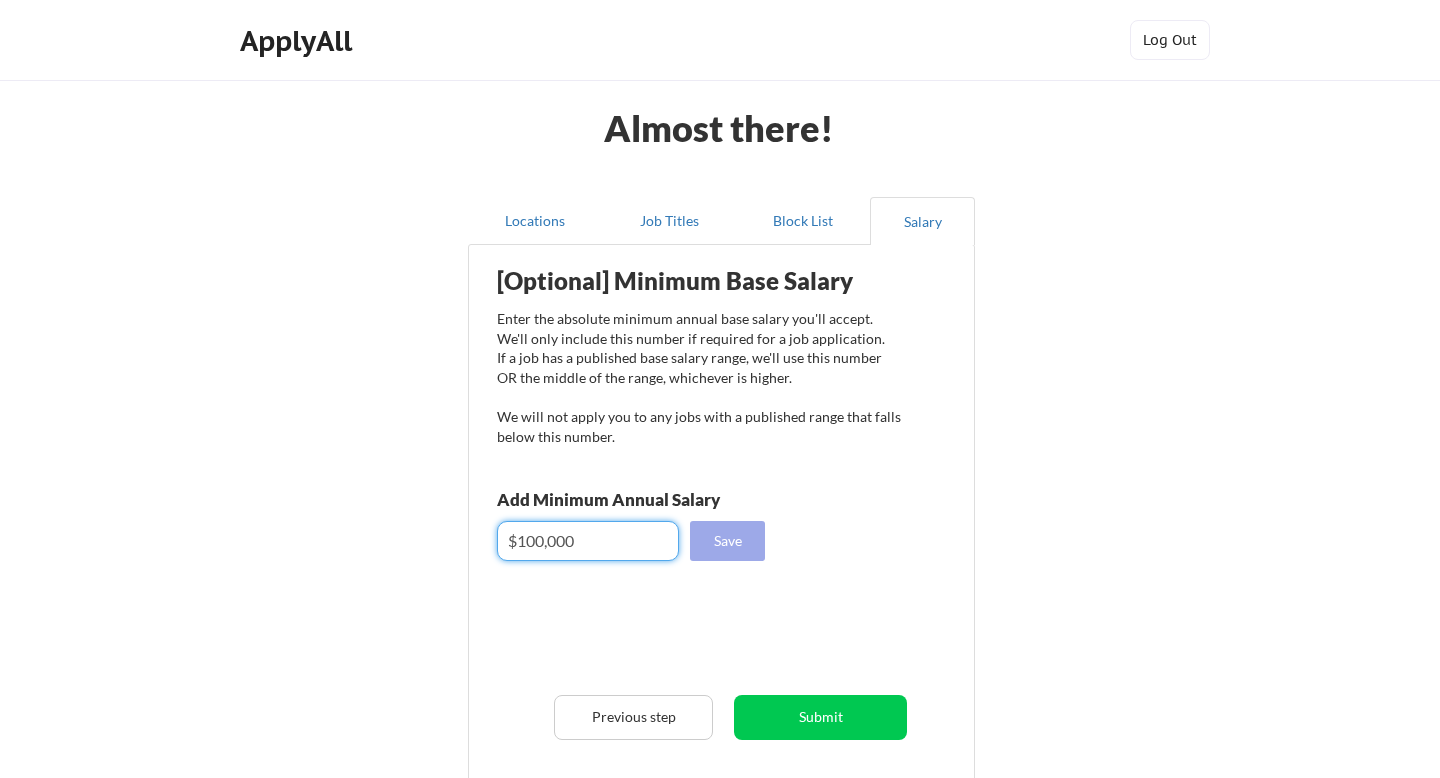 type on "$100,000" 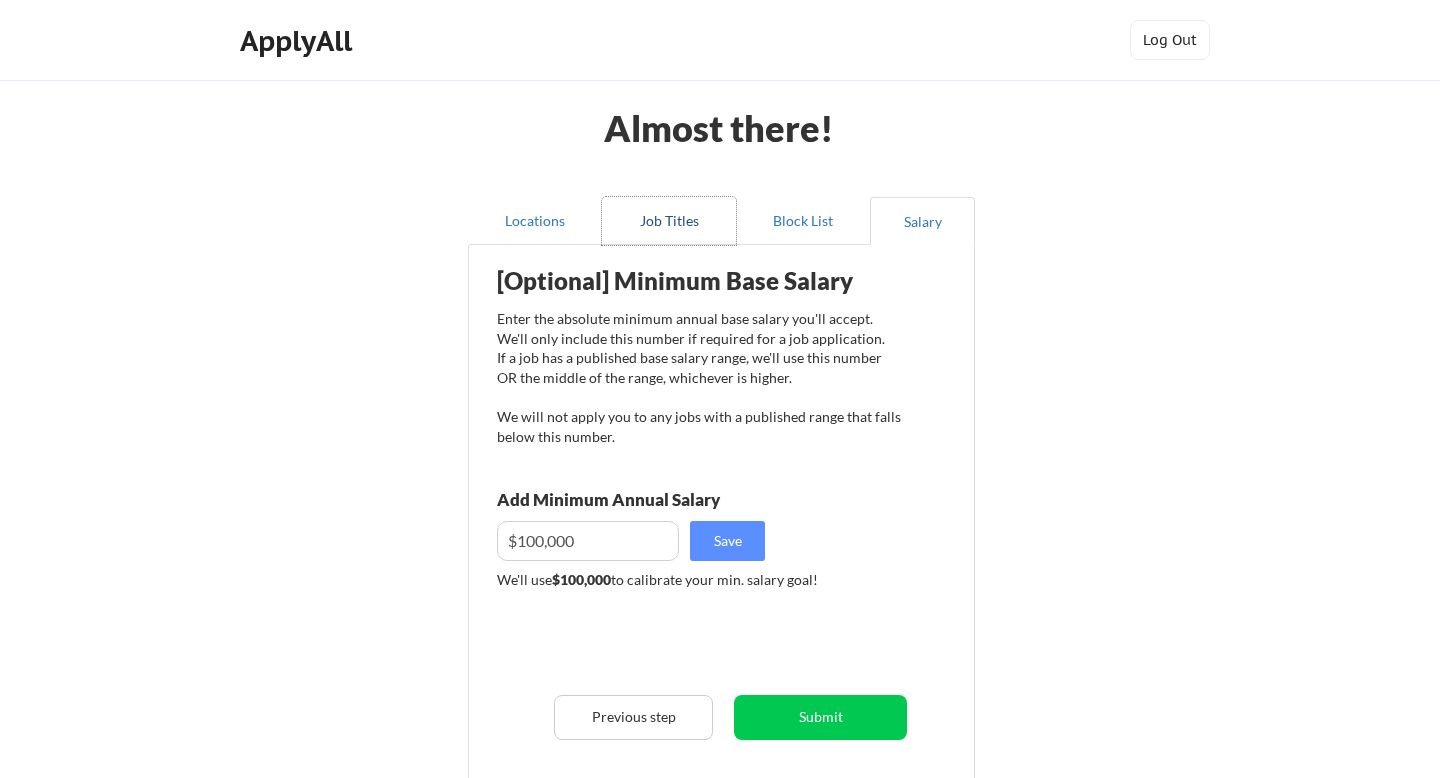 click on "Job Titles" at bounding box center [669, 221] 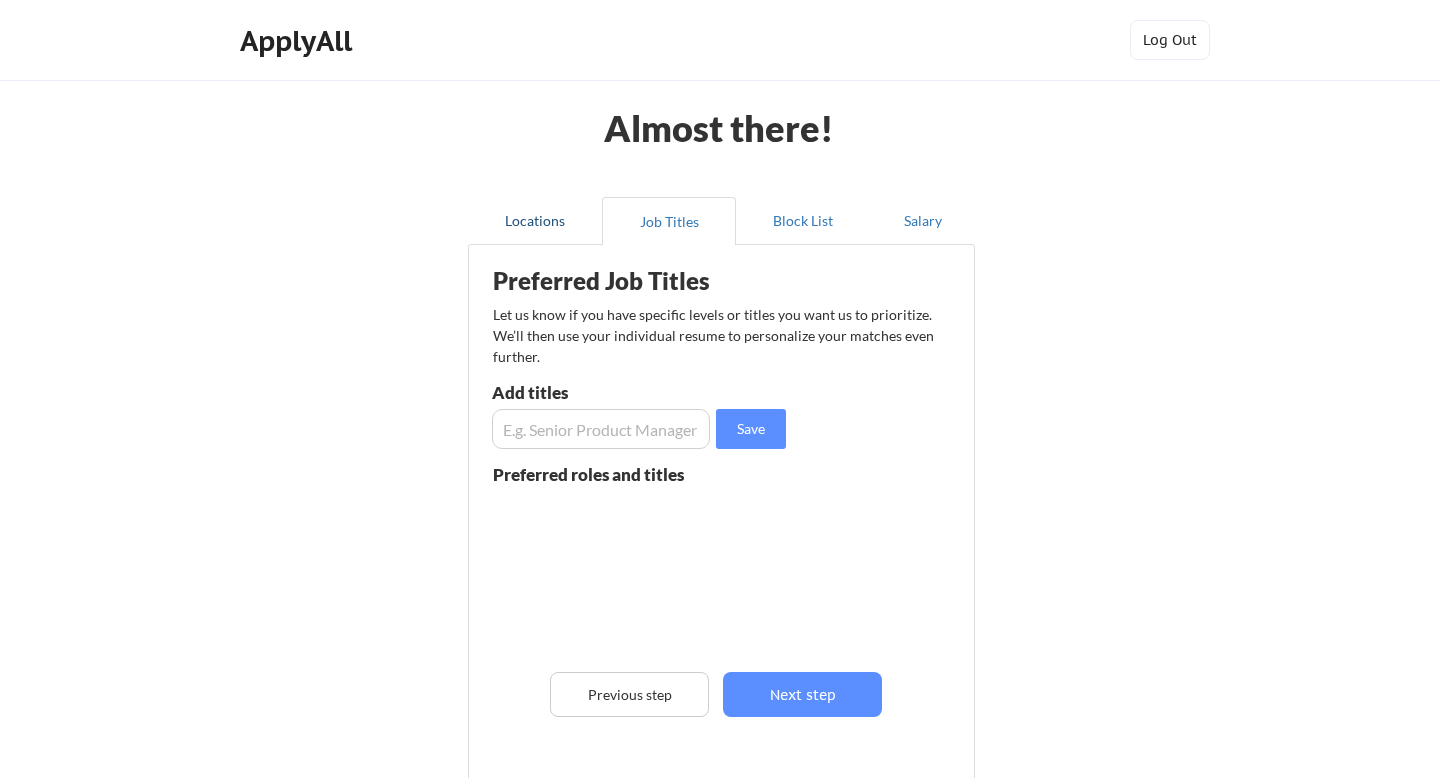click on "Locations" at bounding box center (535, 221) 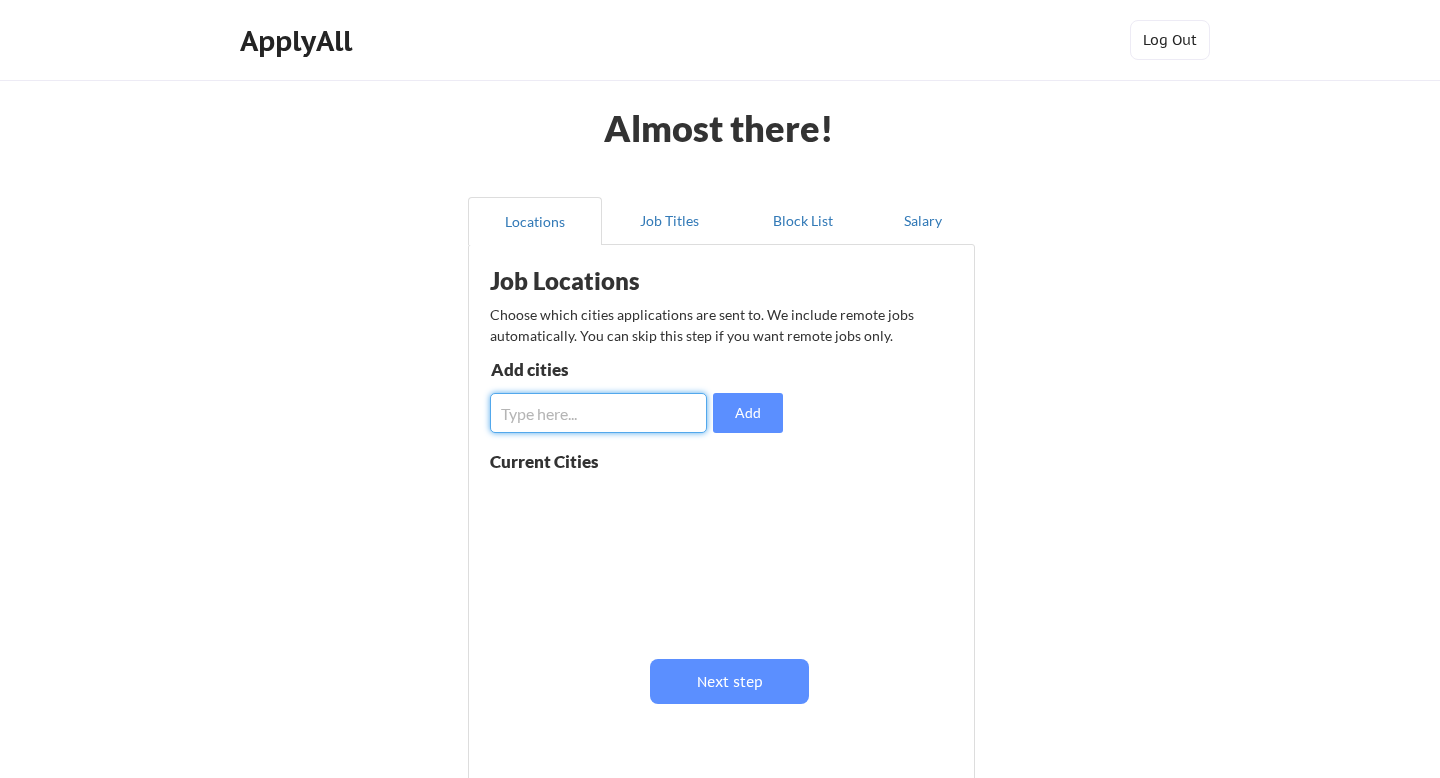 click at bounding box center (598, 413) 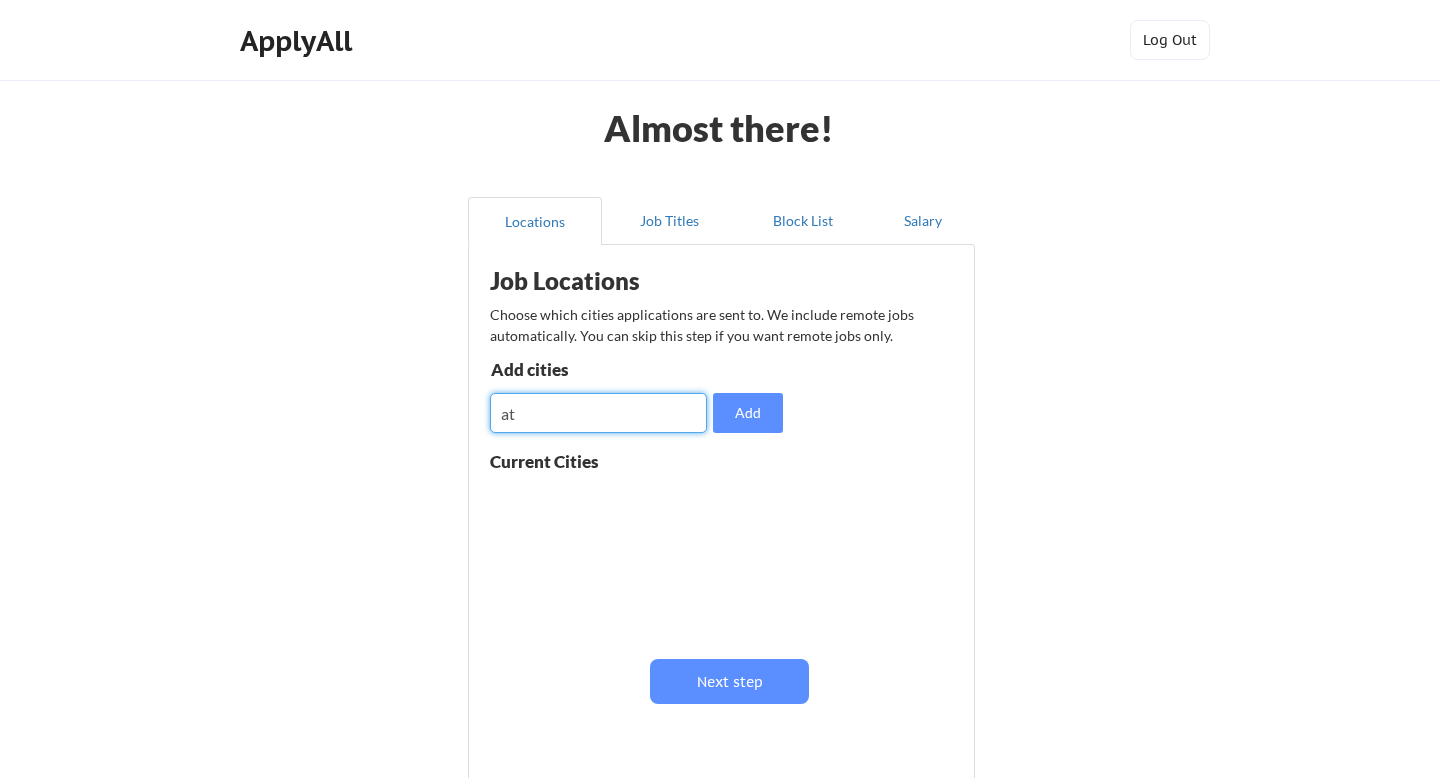 type on "a" 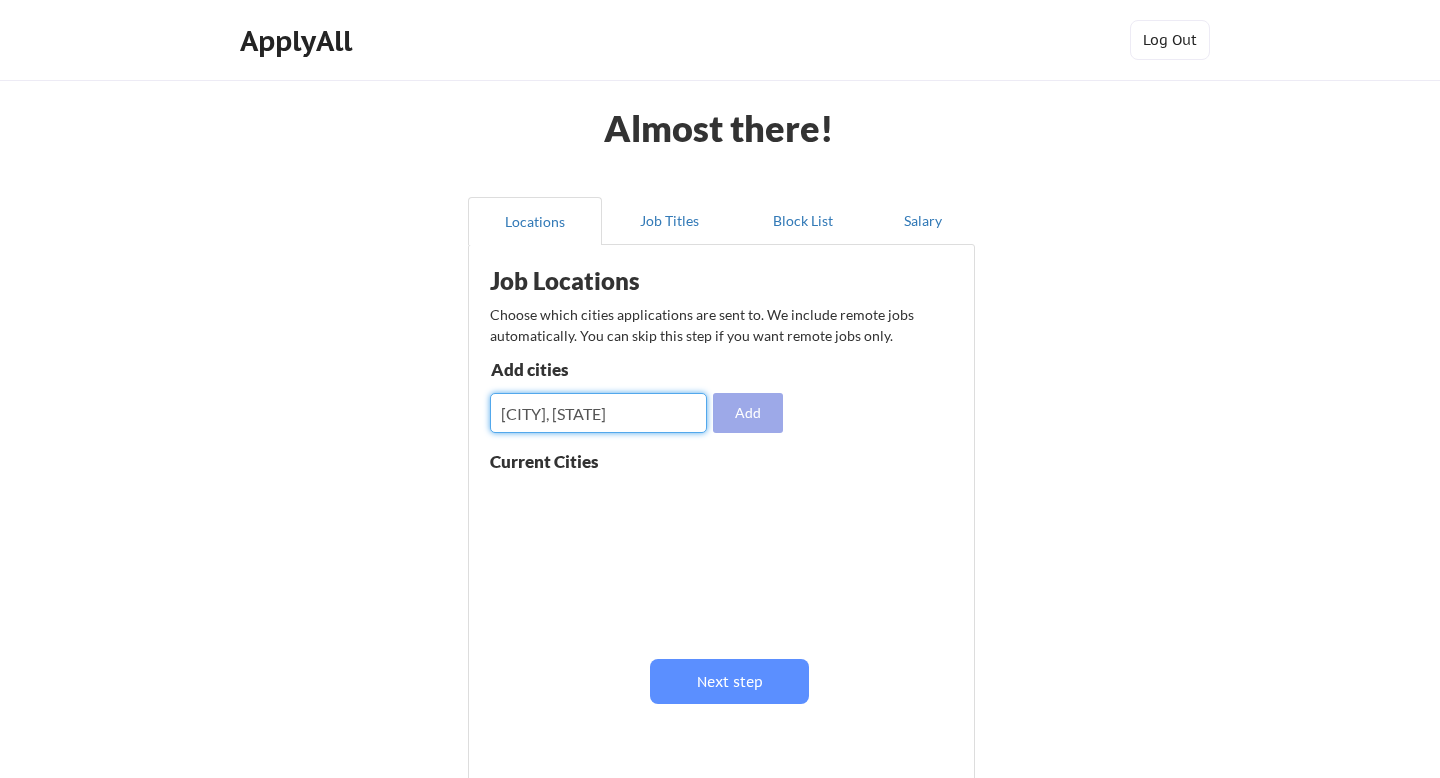 type on "[CITY], [STATE]" 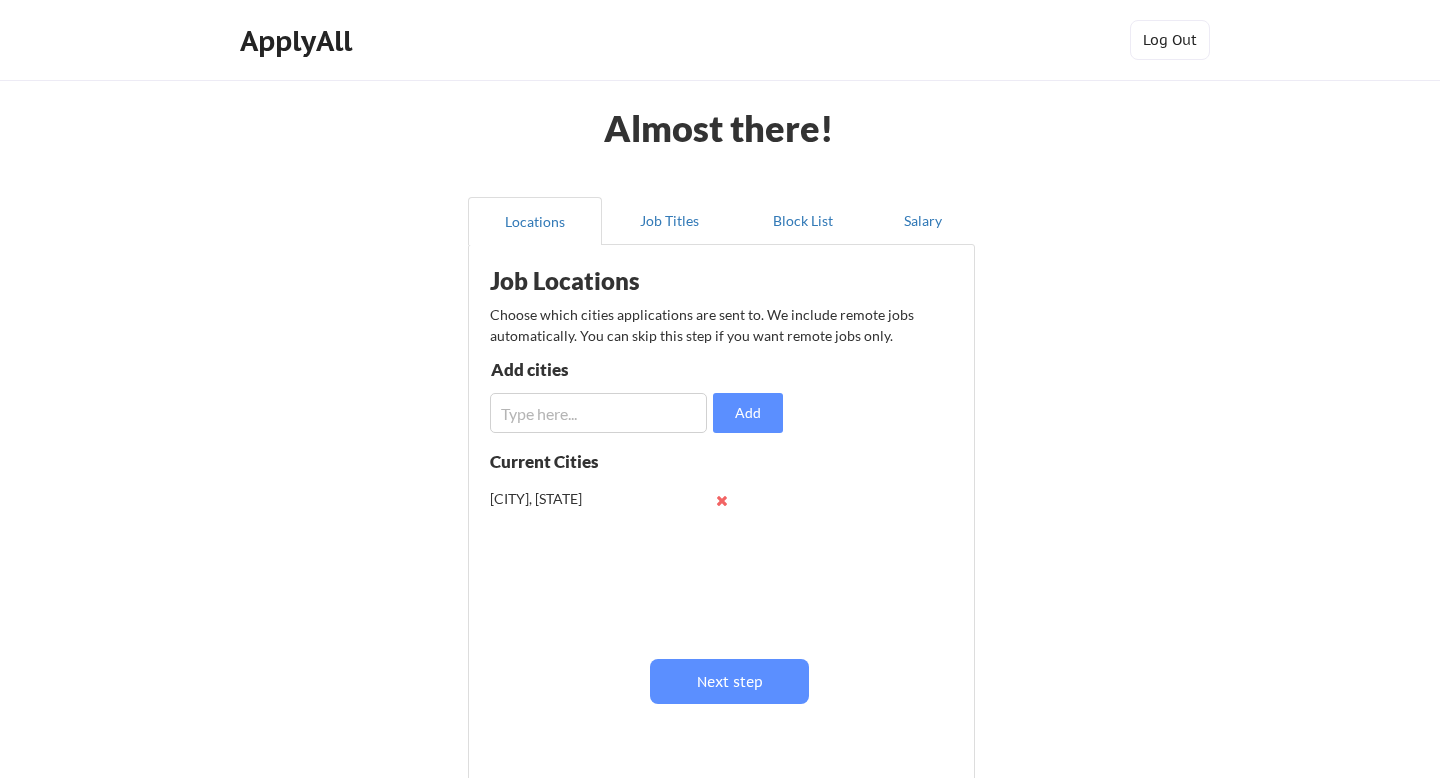 click at bounding box center [598, 413] 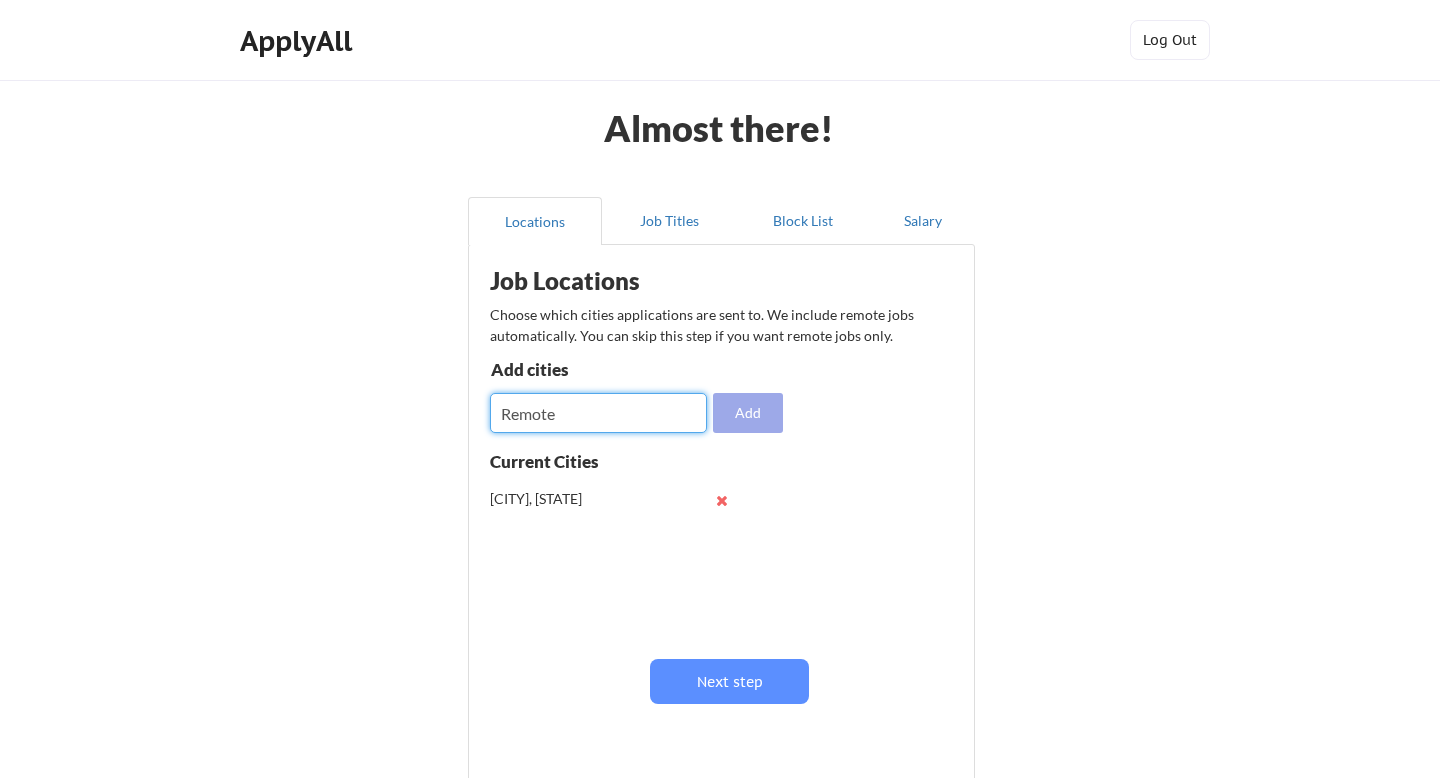 type on "Remote" 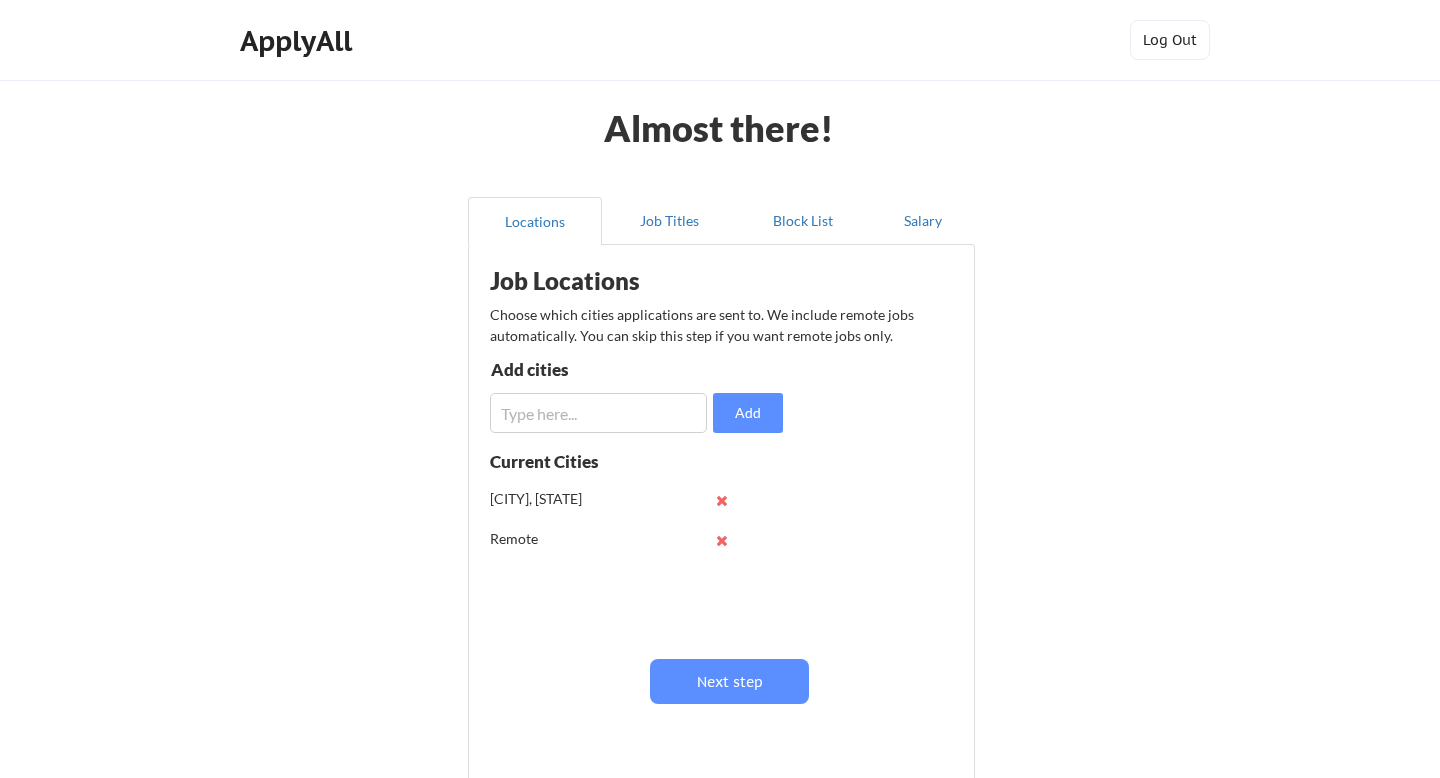 click at bounding box center [598, 413] 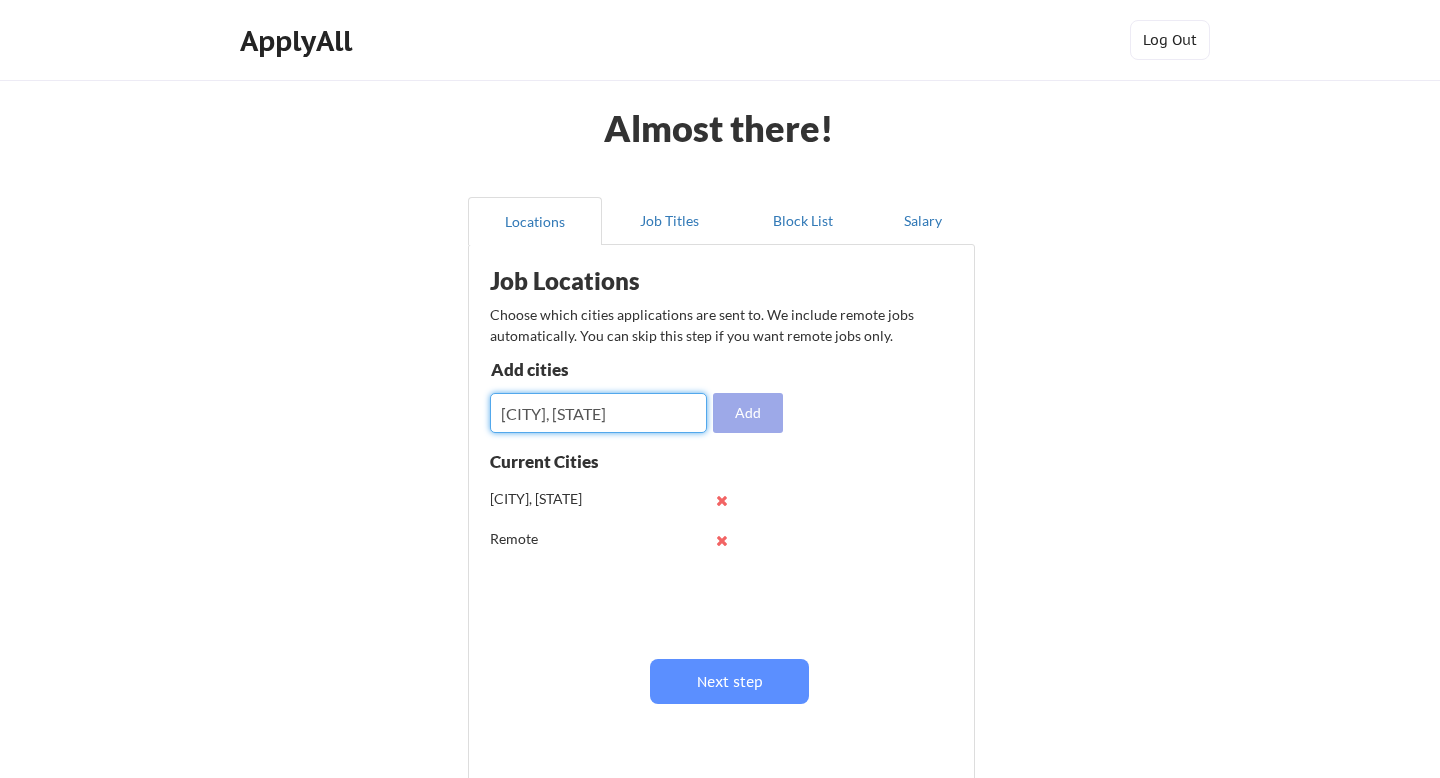 type on "[CITY], [STATE]" 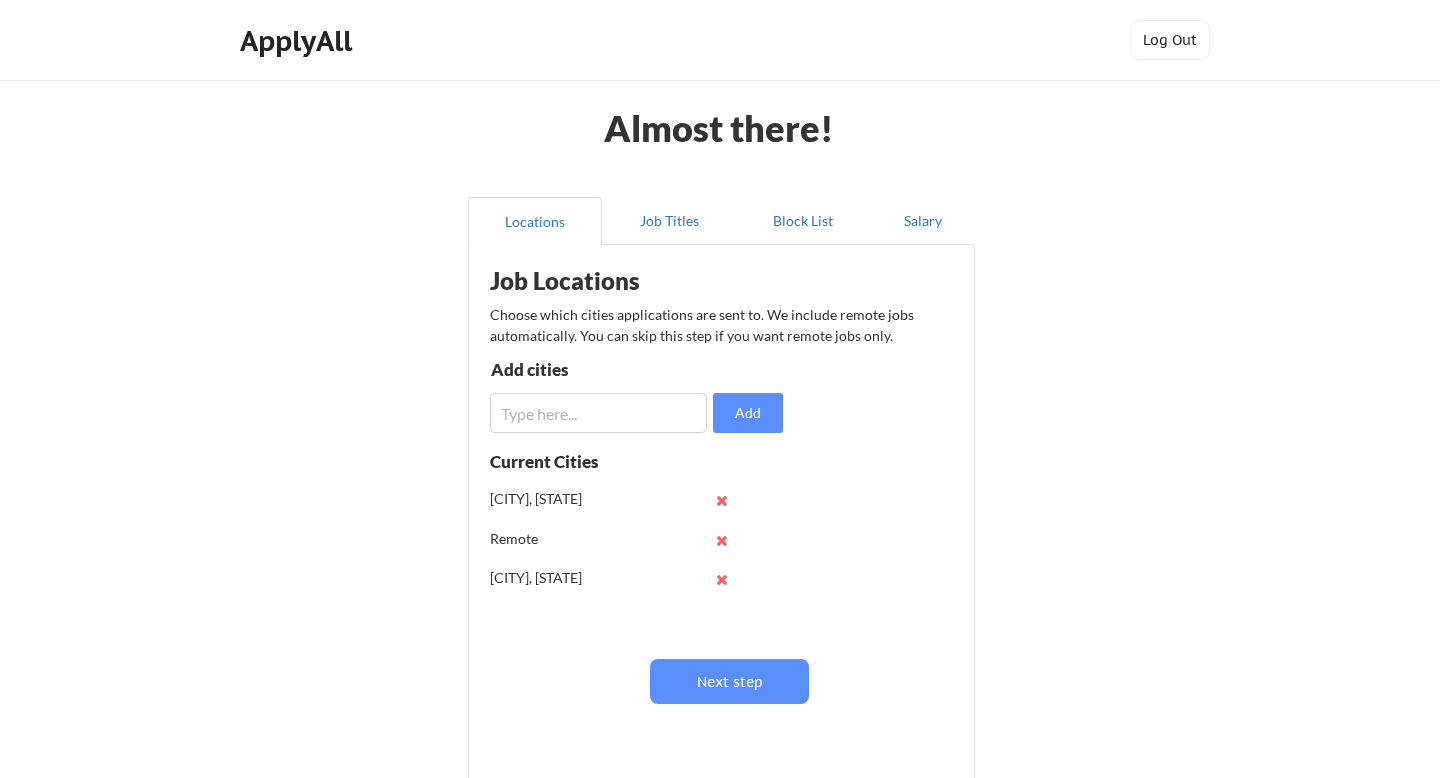 click at bounding box center [598, 413] 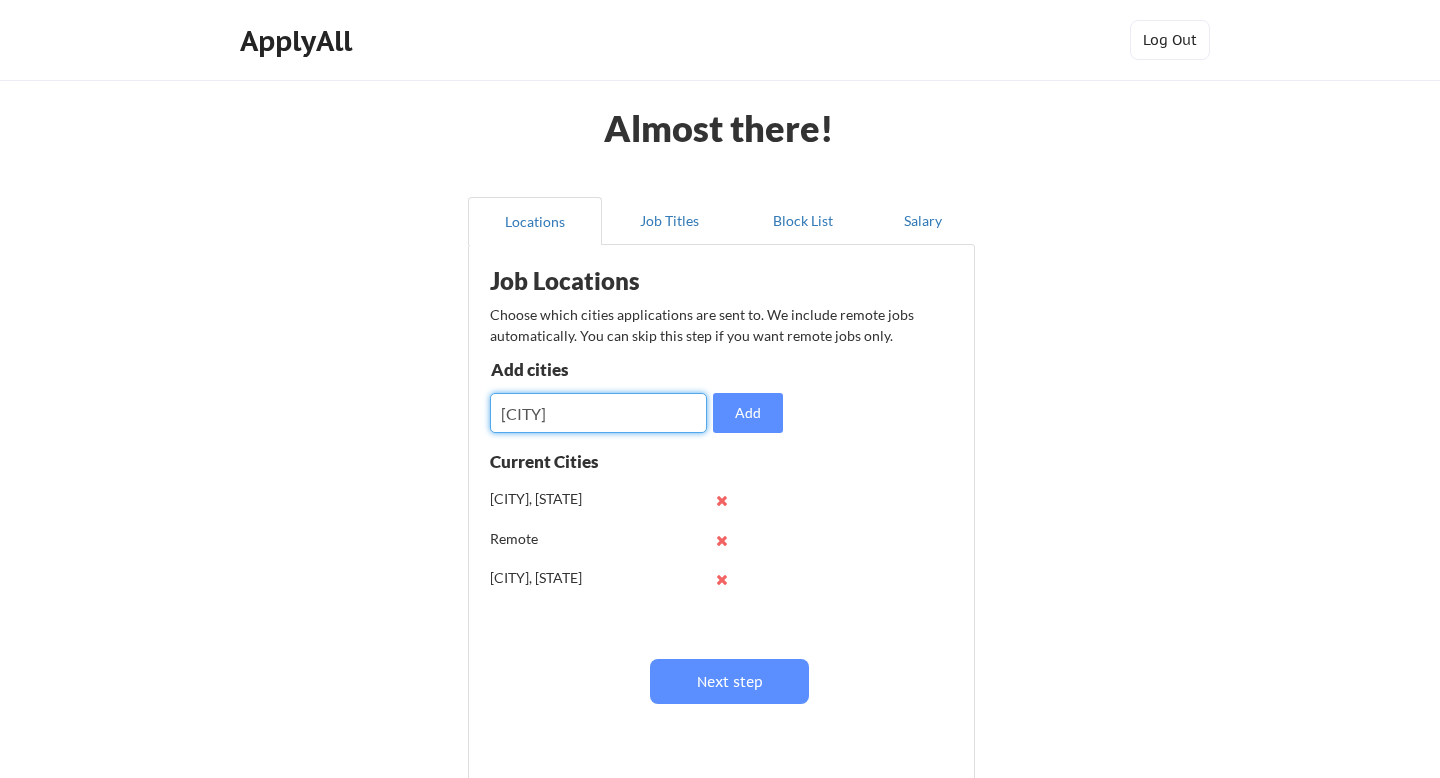 type on "T" 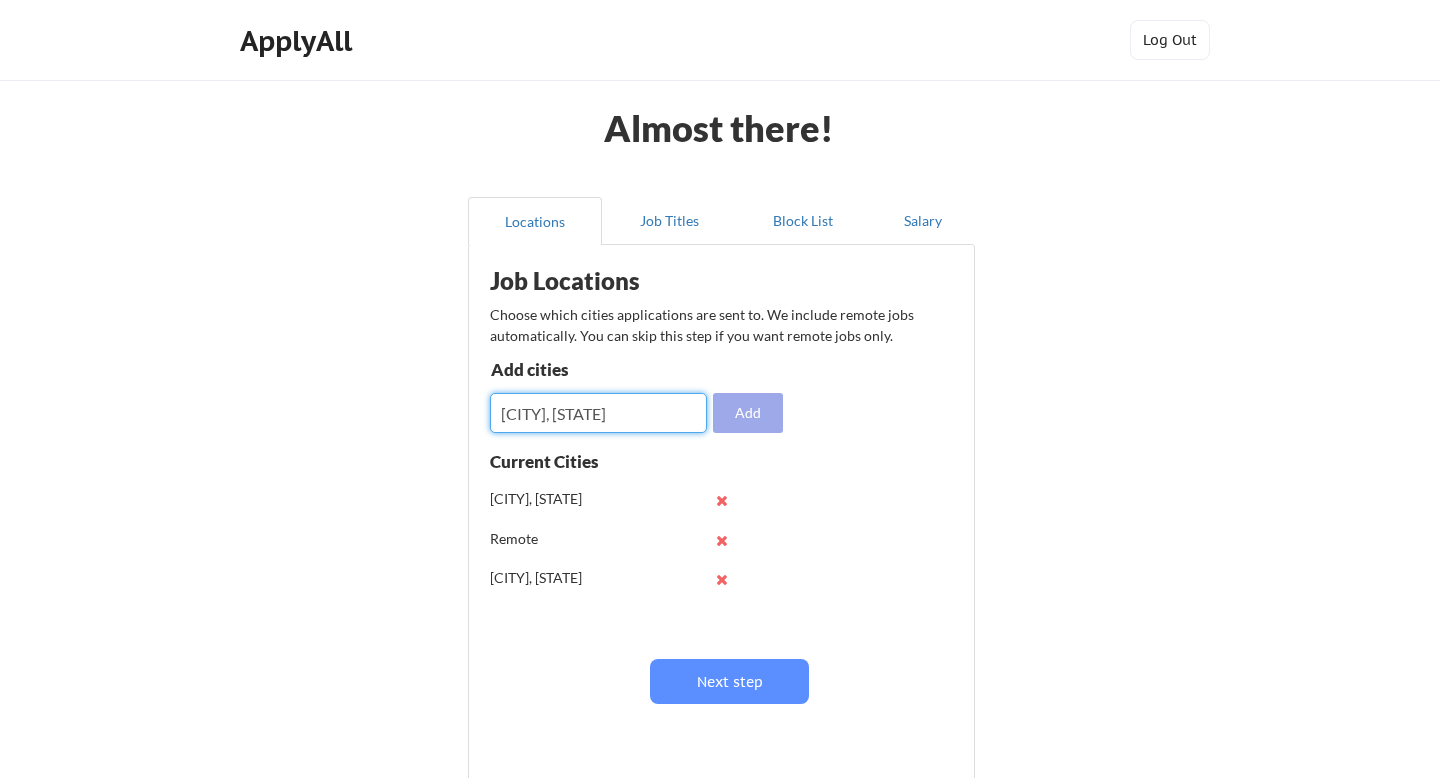 type on "[CITY], [STATE]" 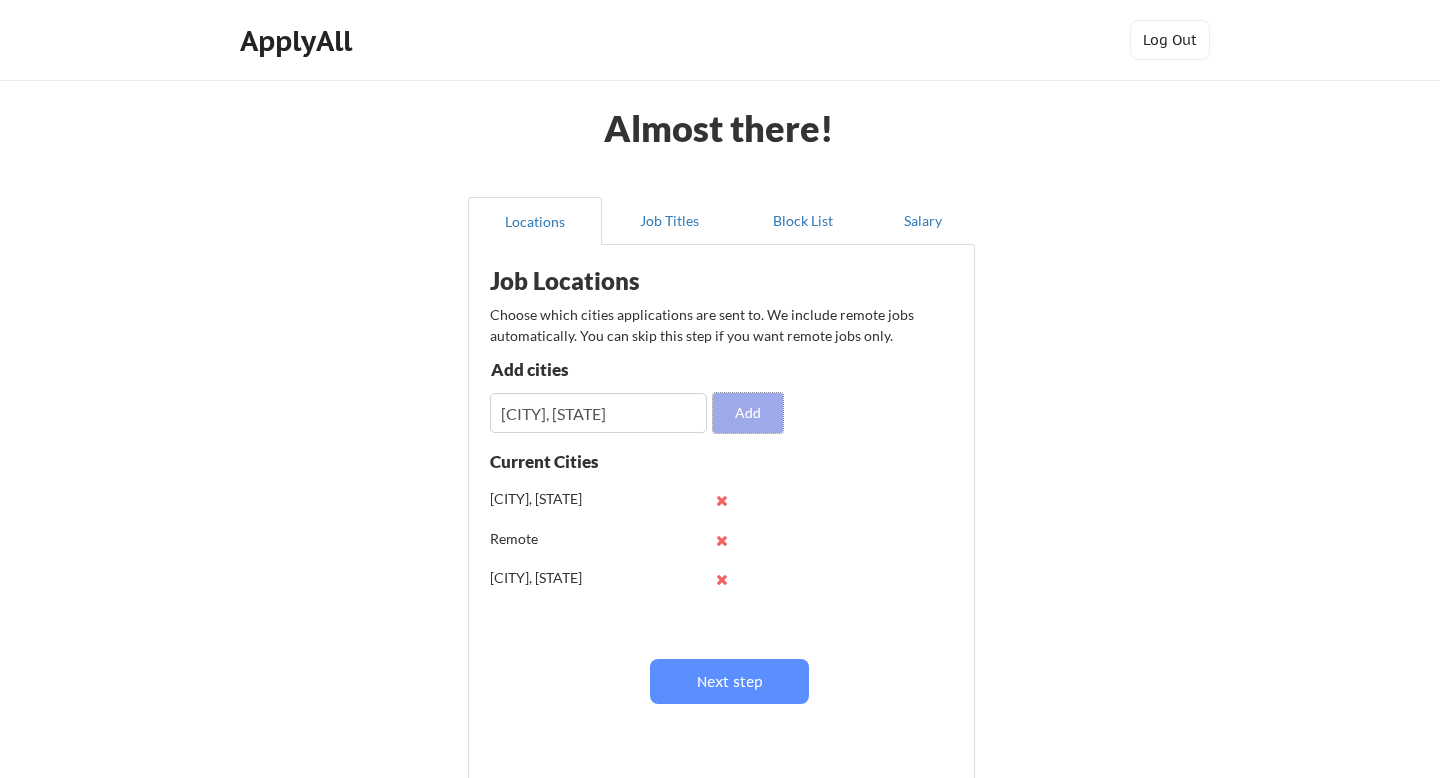 click on "Add" at bounding box center [748, 413] 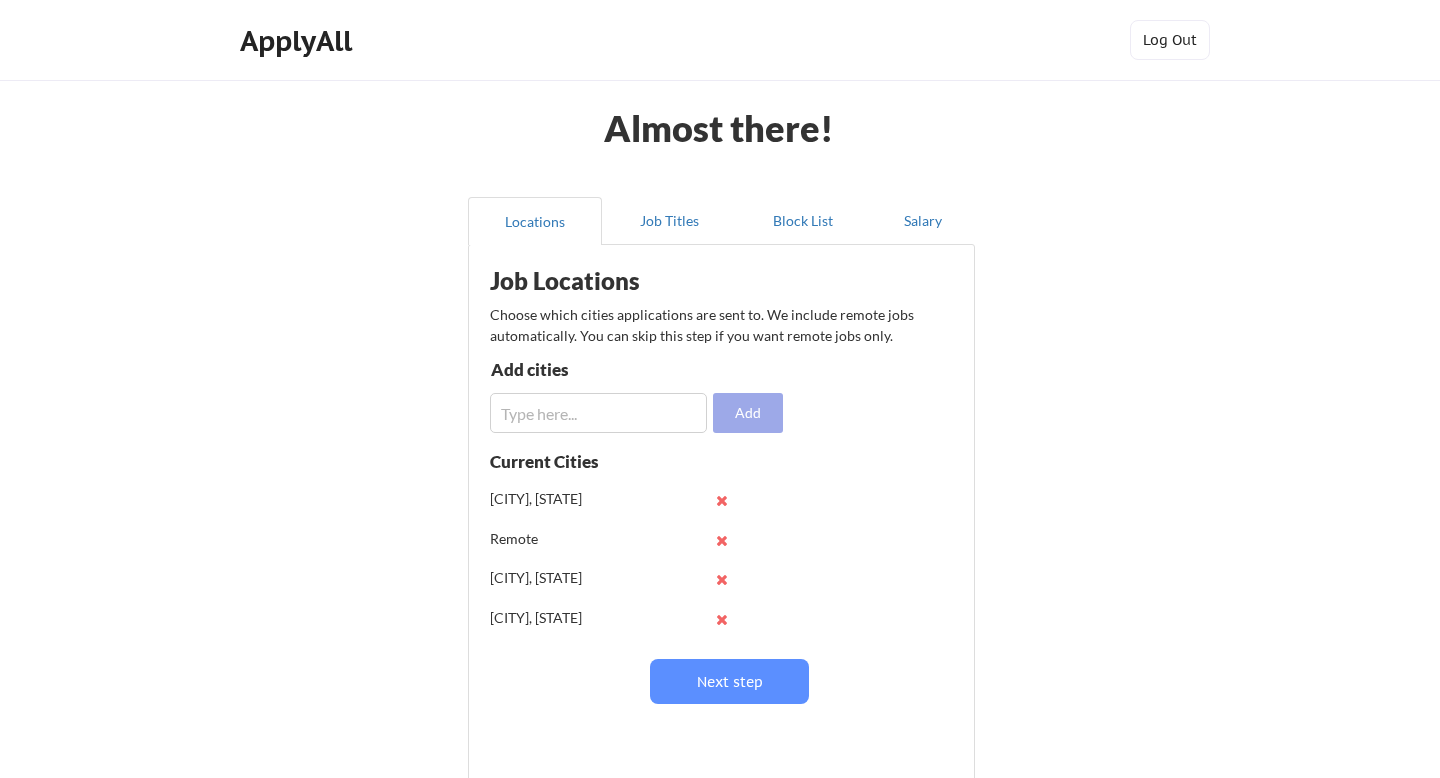 type 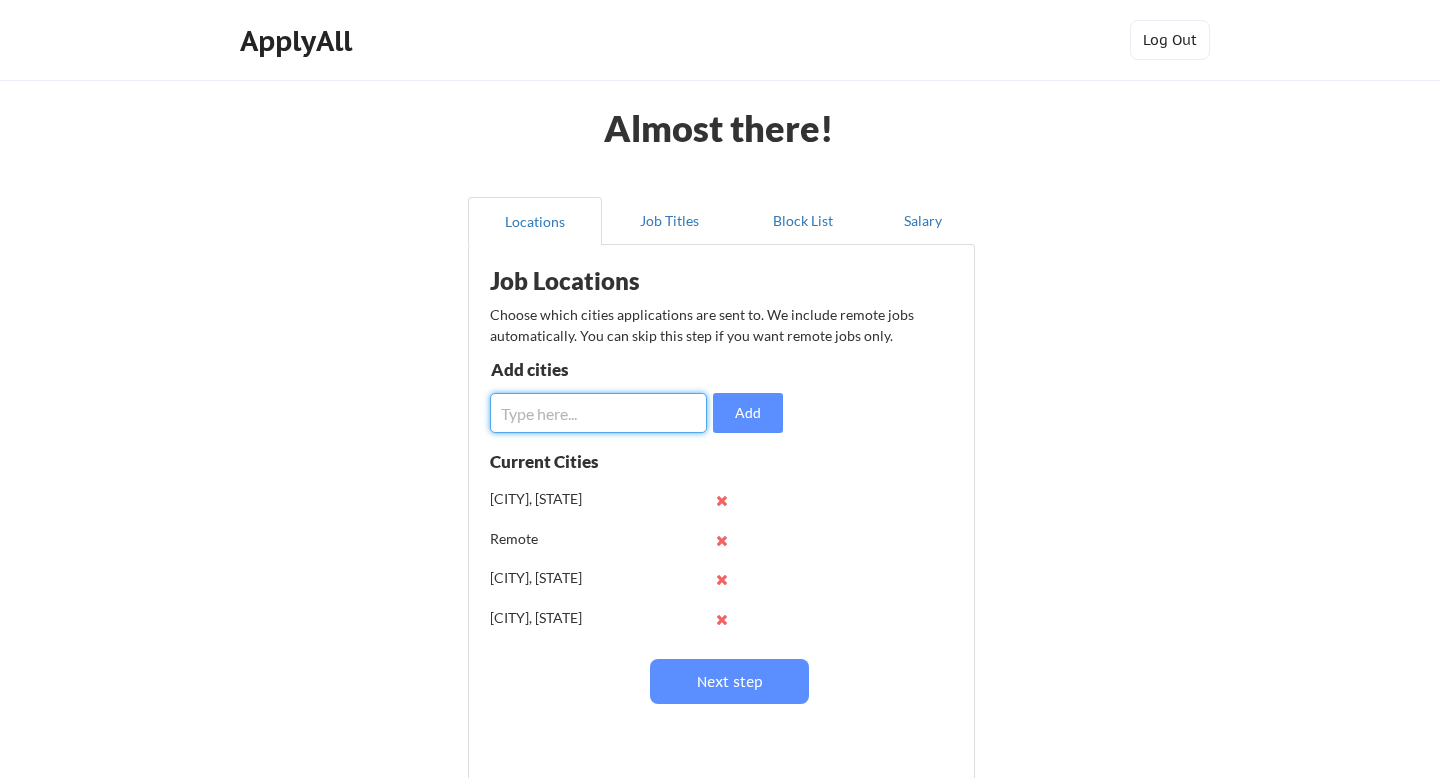 click at bounding box center (598, 413) 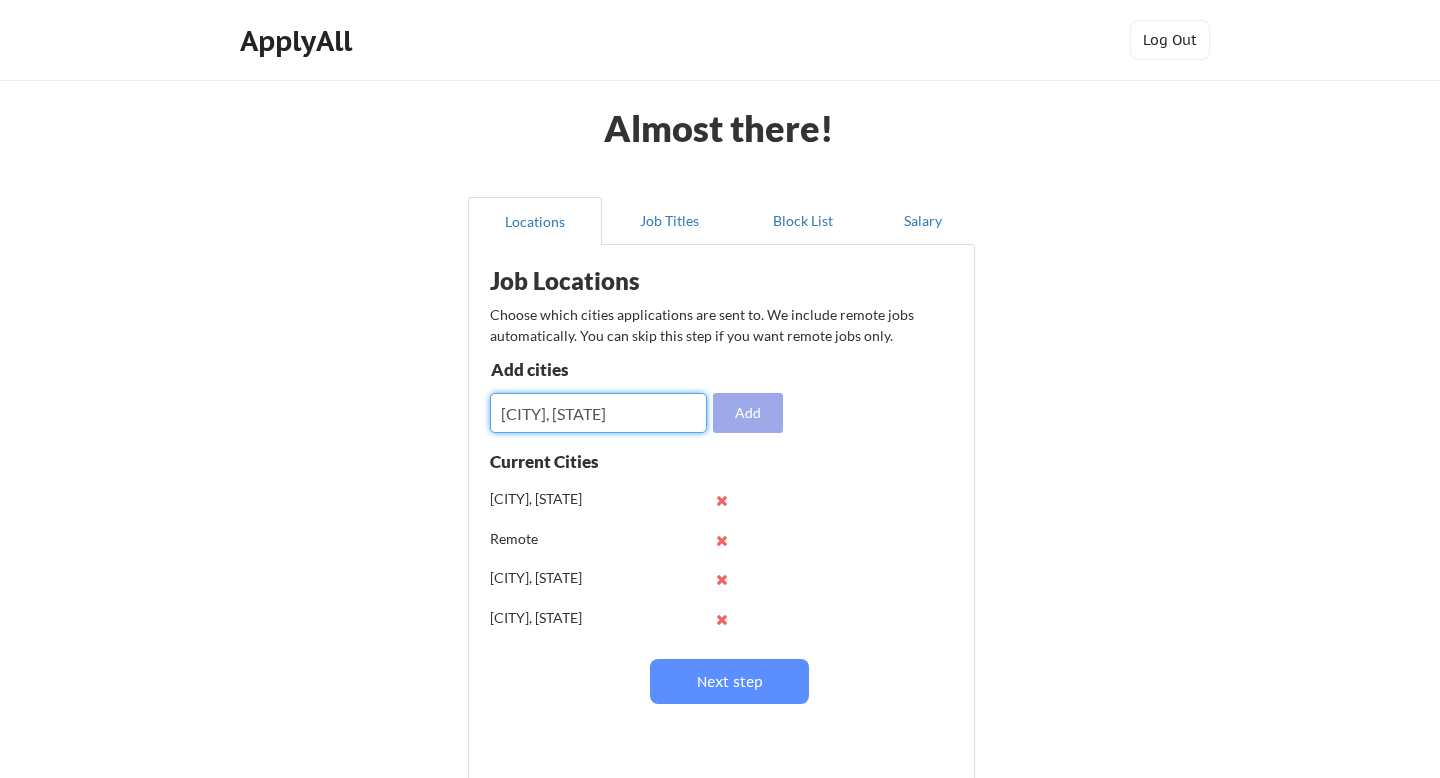 type on "[CITY], [STATE]" 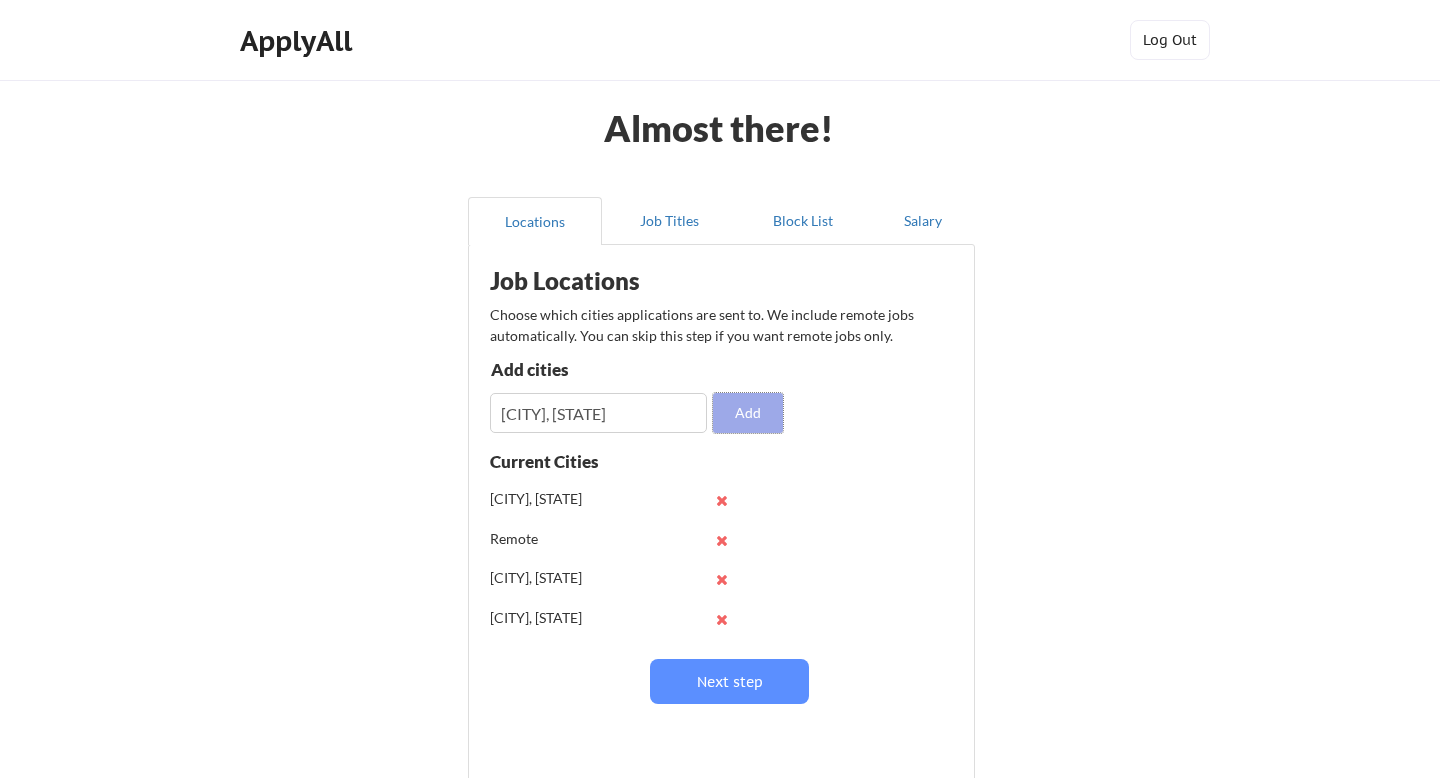 click on "Add" at bounding box center (748, 413) 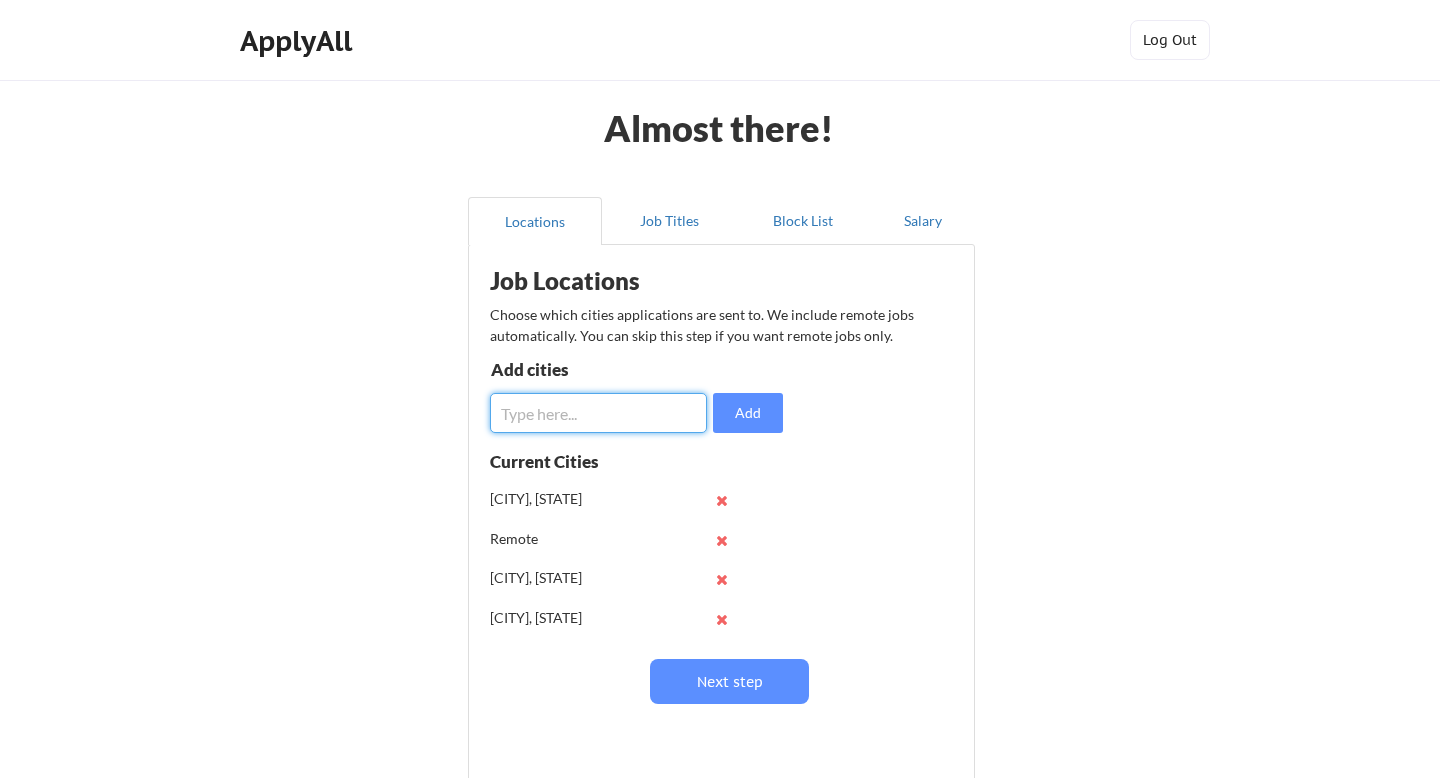 click at bounding box center [598, 413] 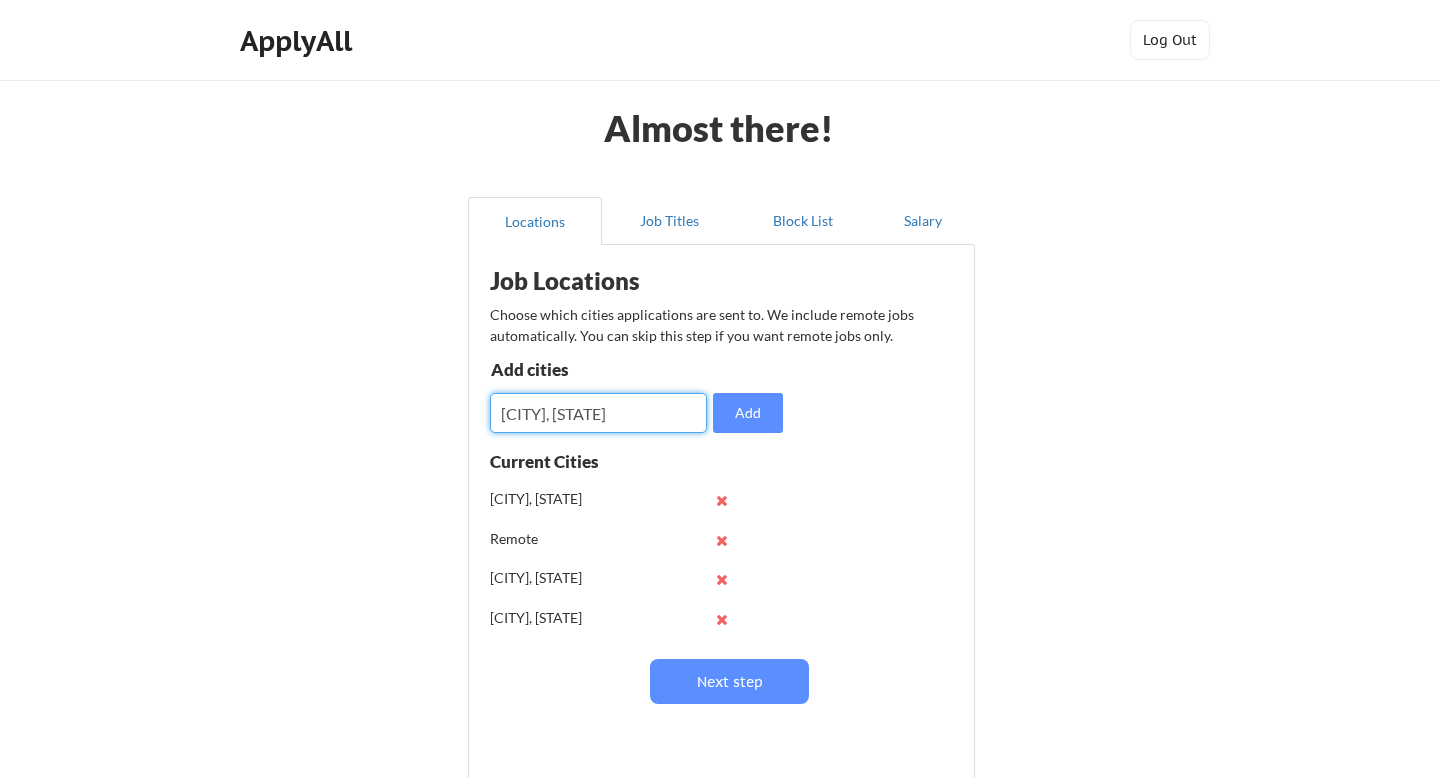 type on "[CITY], [STATE]" 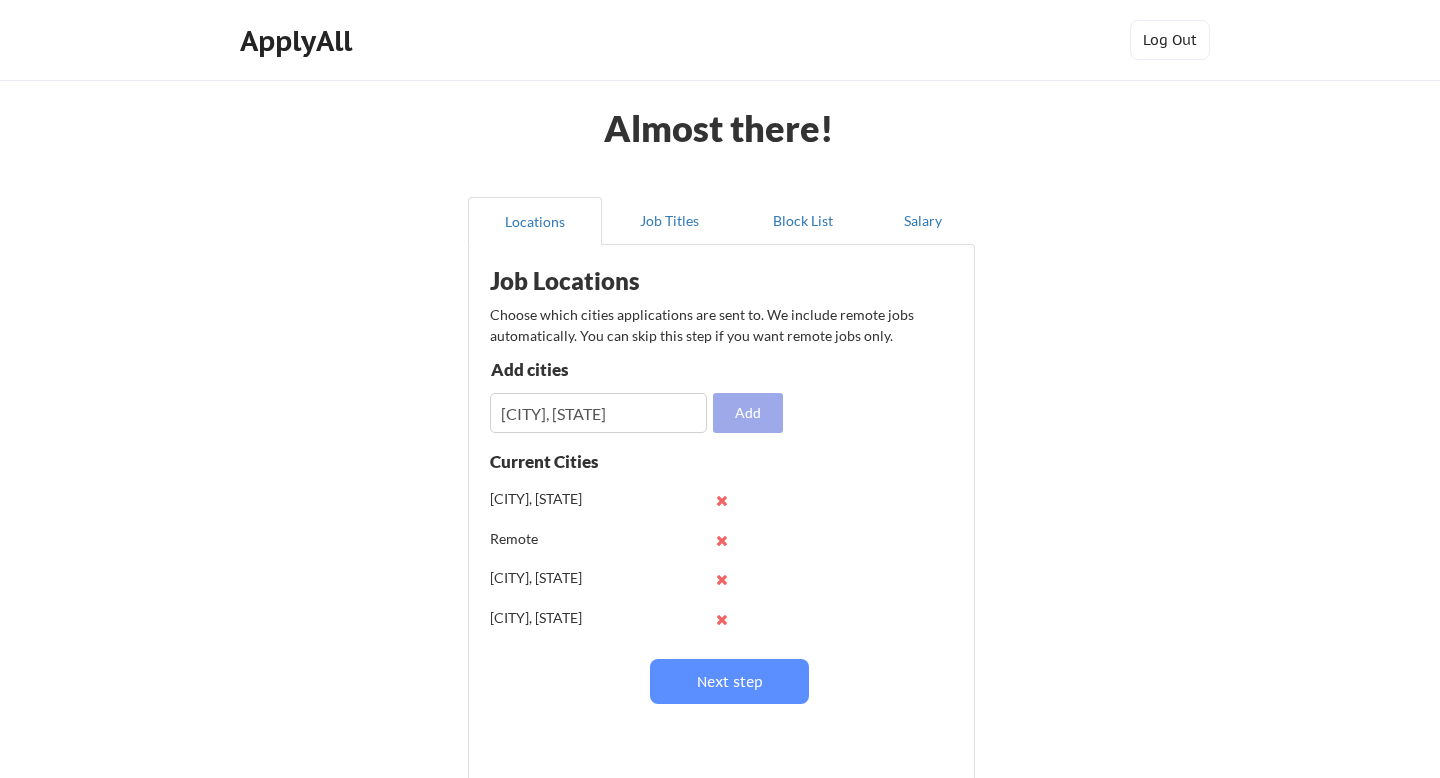 click on "Add" at bounding box center [748, 413] 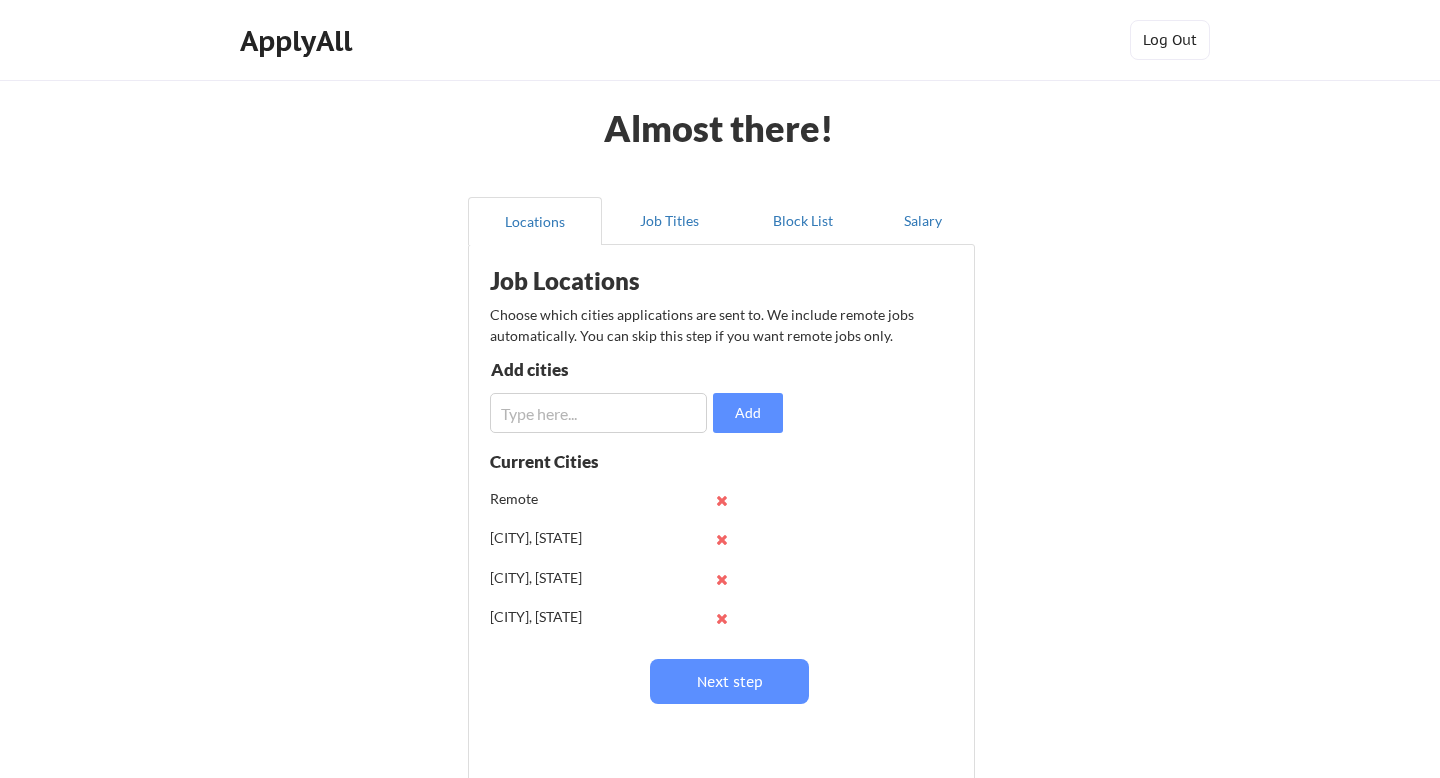 scroll, scrollTop: 79, scrollLeft: 0, axis: vertical 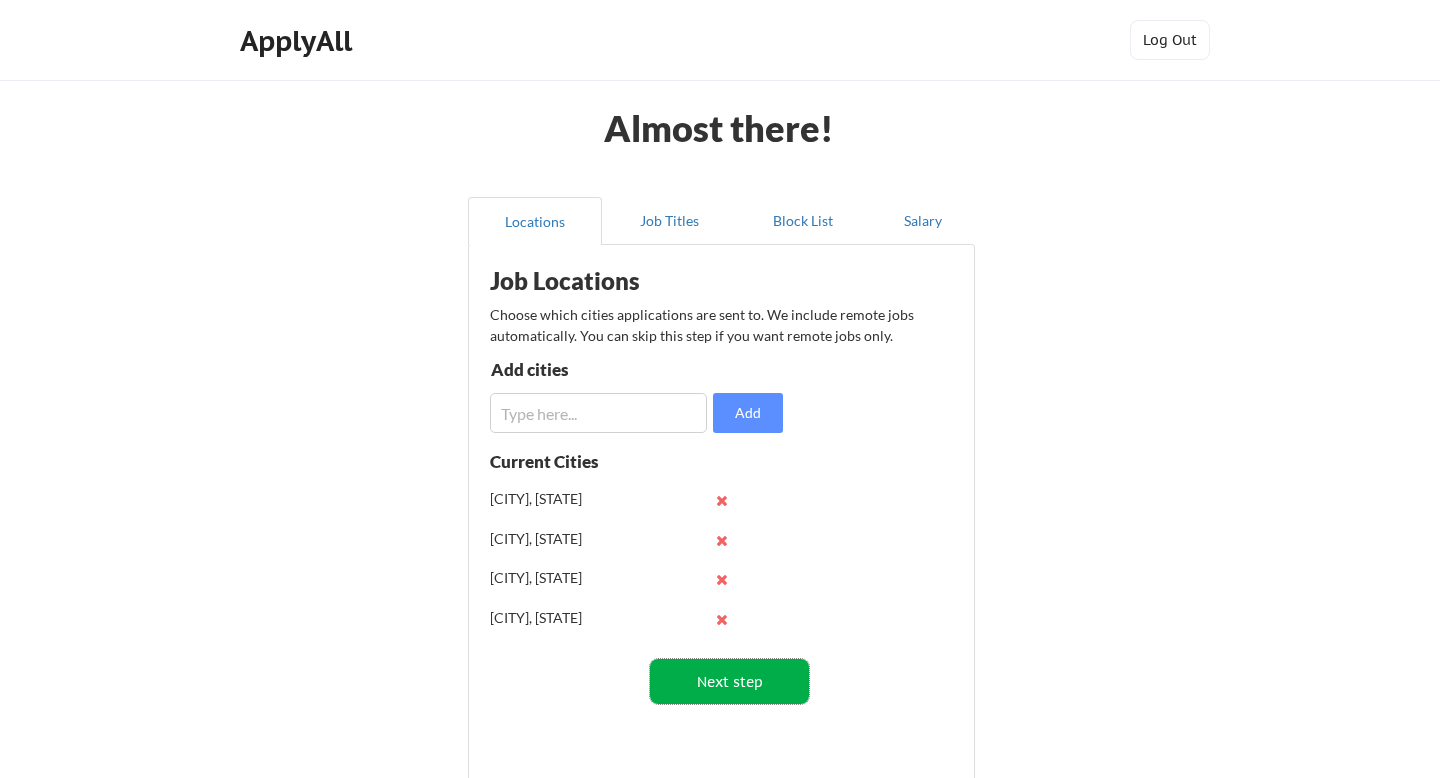 click on "Next step" at bounding box center (729, 681) 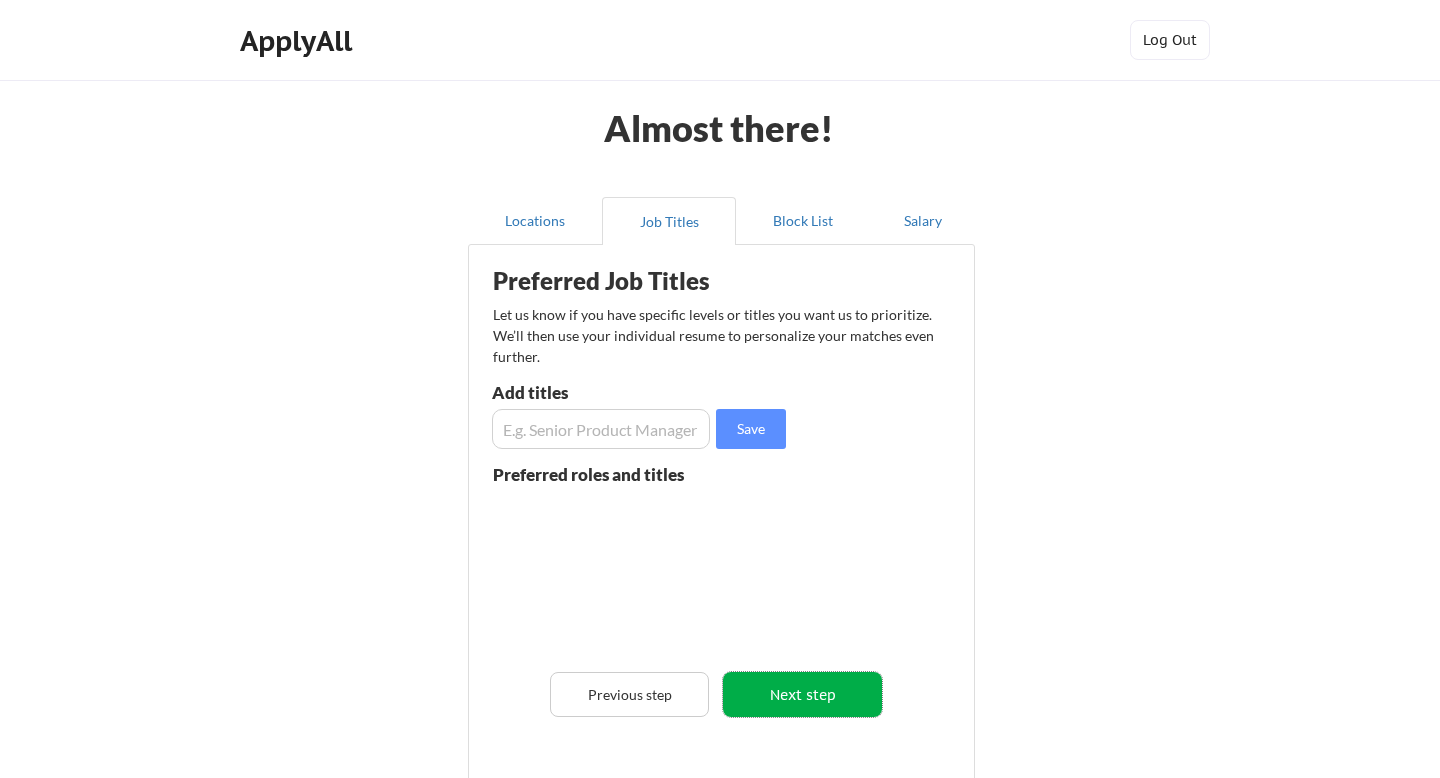 click on "Next step" at bounding box center (802, 694) 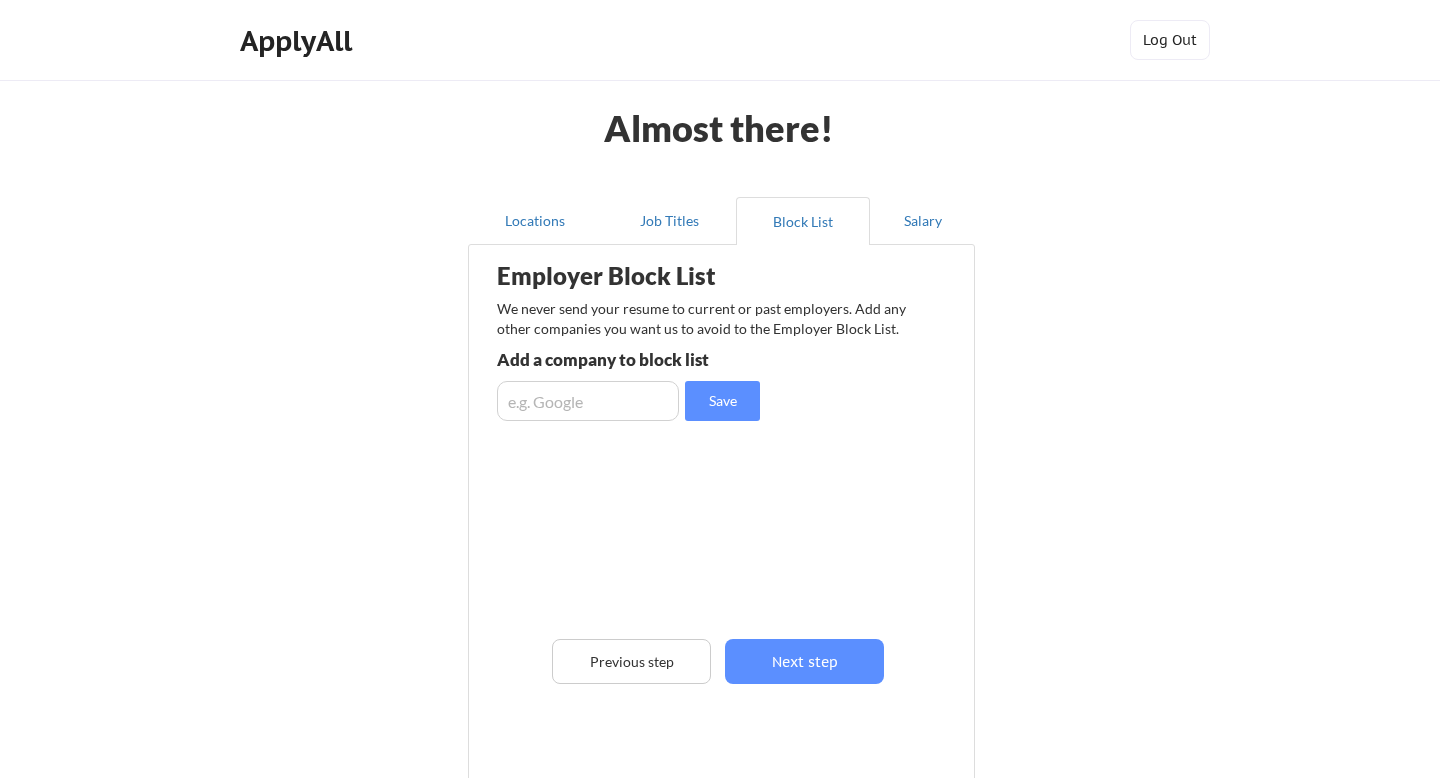 click on "Employer Block List We never send your resume to current or past employers. Add any other companies you want us to avoid to the Employer Block List. Add a company to block list Save Previous step Next step" at bounding box center [721, 508] 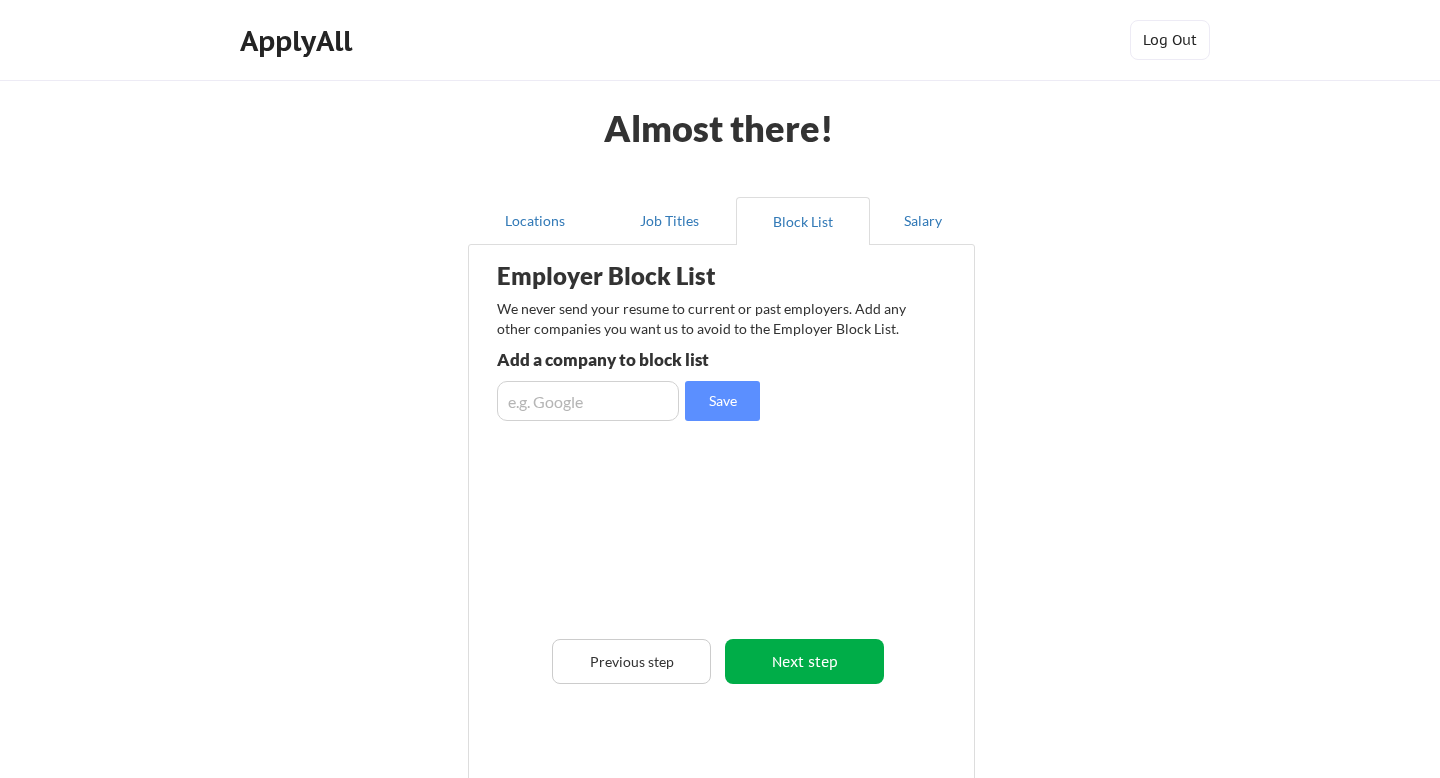 click on "Next step" at bounding box center (804, 661) 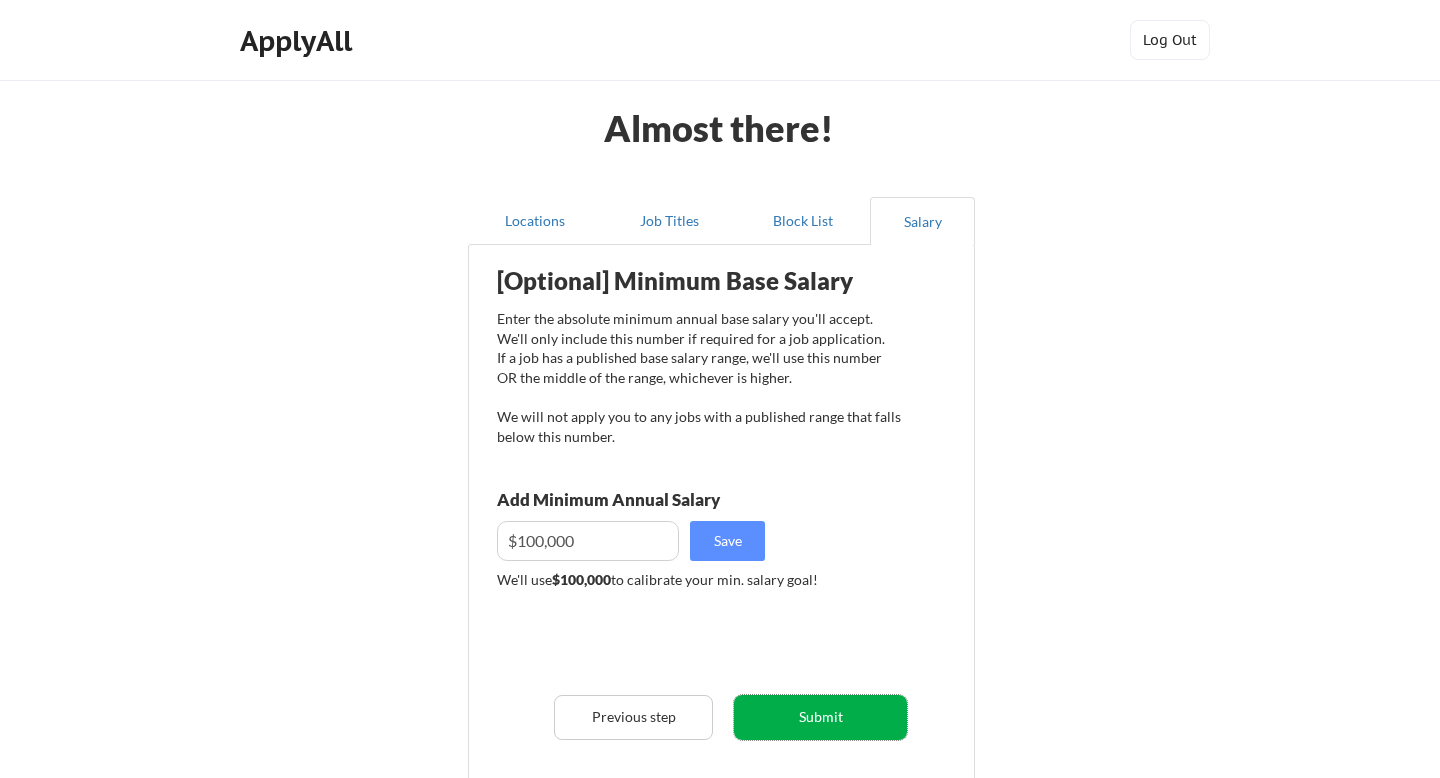 click on "Submit" at bounding box center (820, 717) 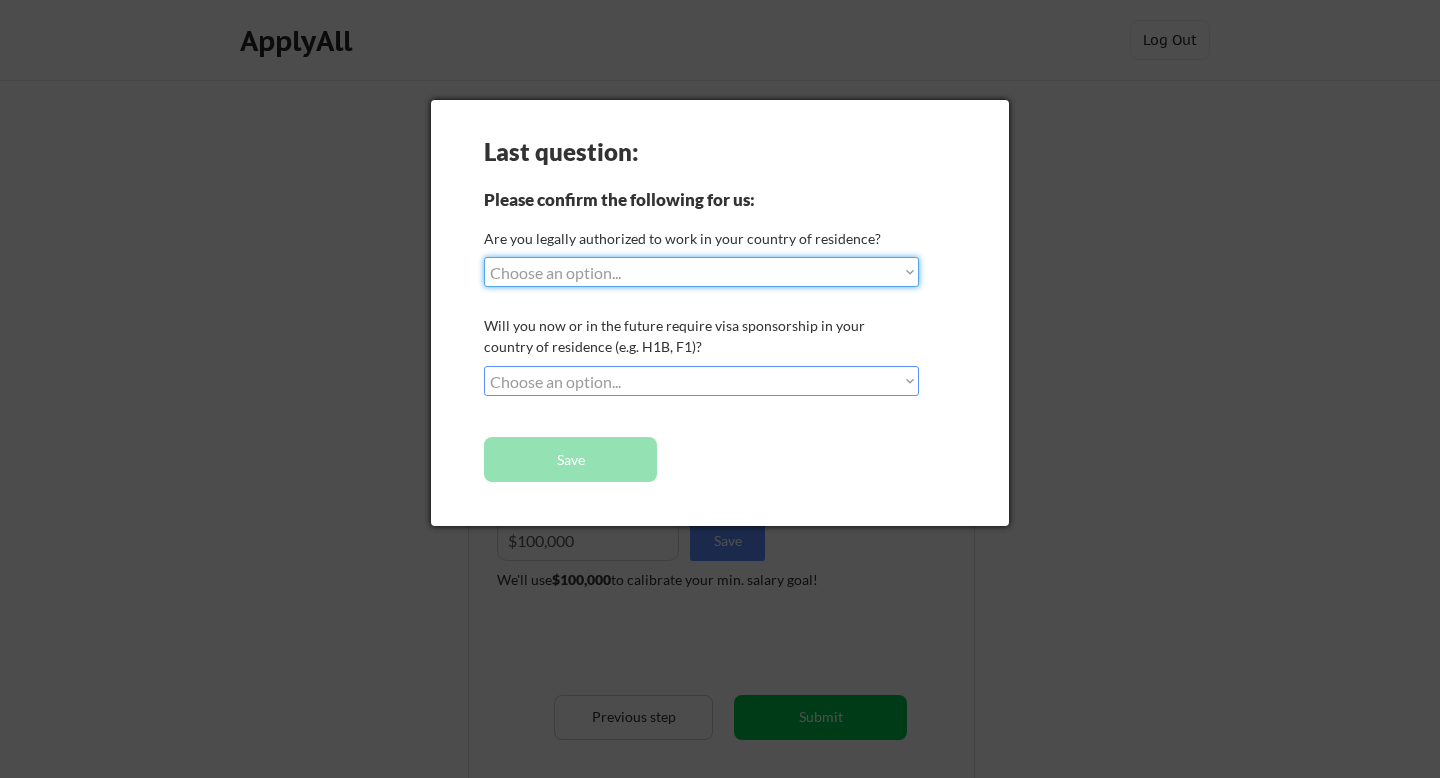 click on "Choose an option... Yes, I am a US Citizen Yes, I am a Canadian Citizen Yes, I am a US Green Card Holder Yes, I am an Other Permanent Resident Yes, I am here on a visa (H1B, OPT, etc.) No, I am not (yet) authorized" at bounding box center [701, 272] 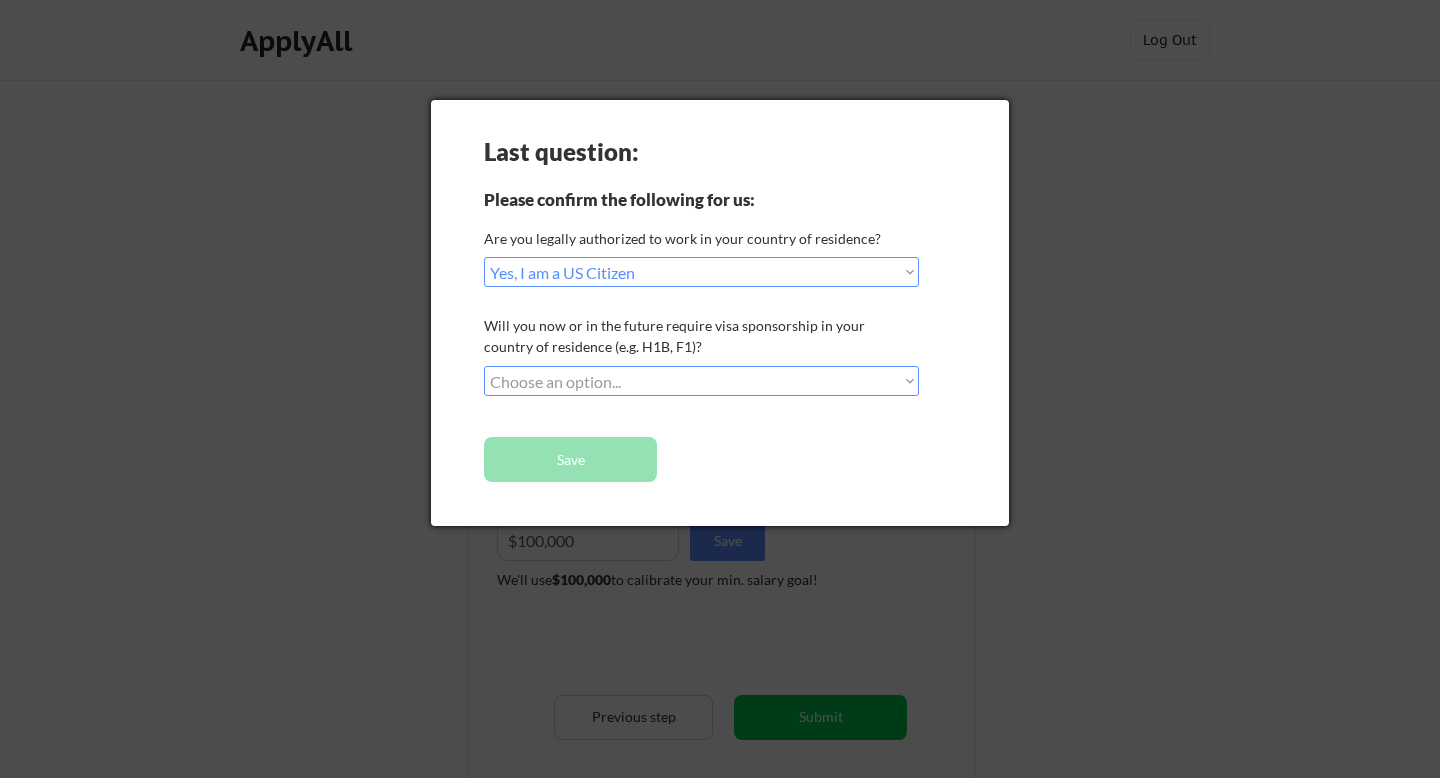 click on "Choose an option... No, I will not need sponsorship Yes, I will need sponsorship" at bounding box center (701, 381) 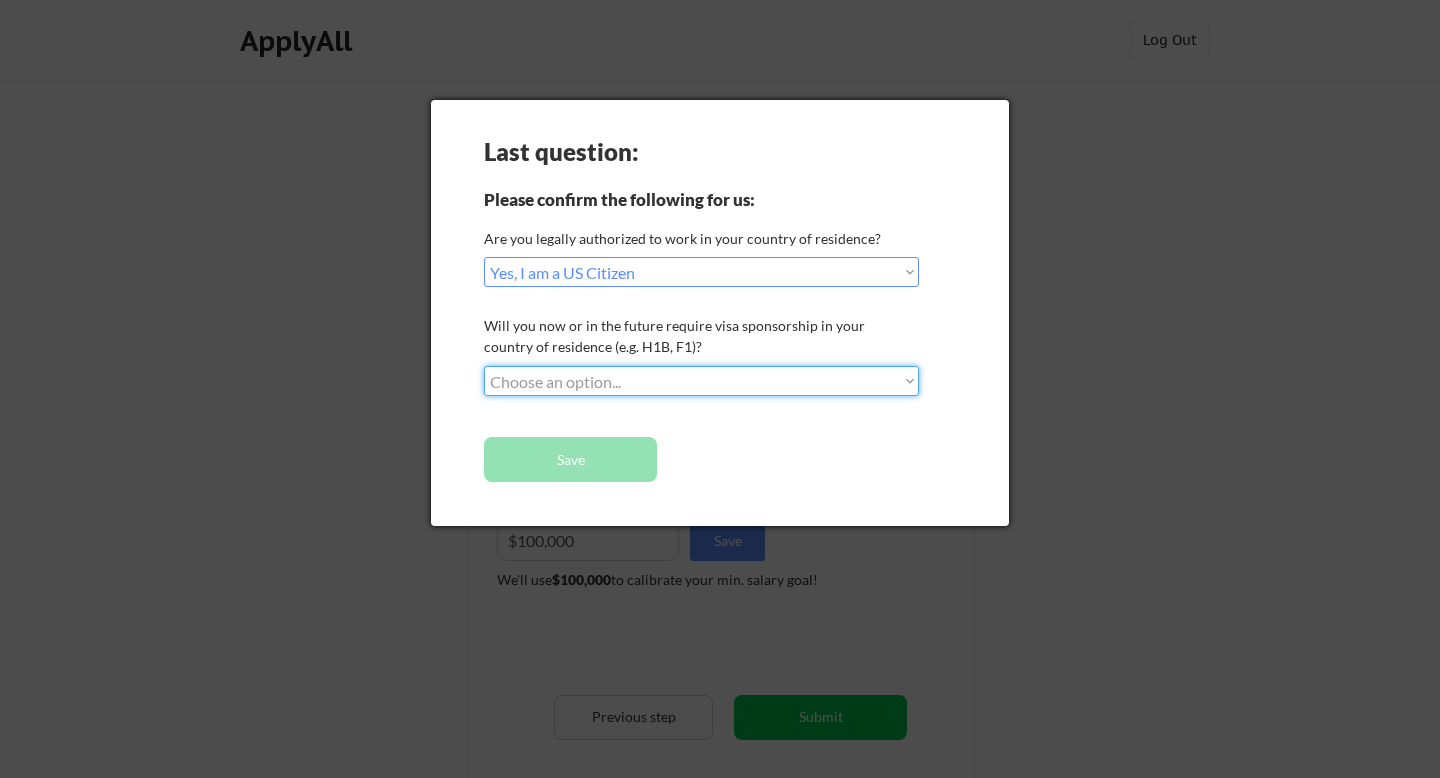 select on ""no__i_will_not_need_sponsorship"" 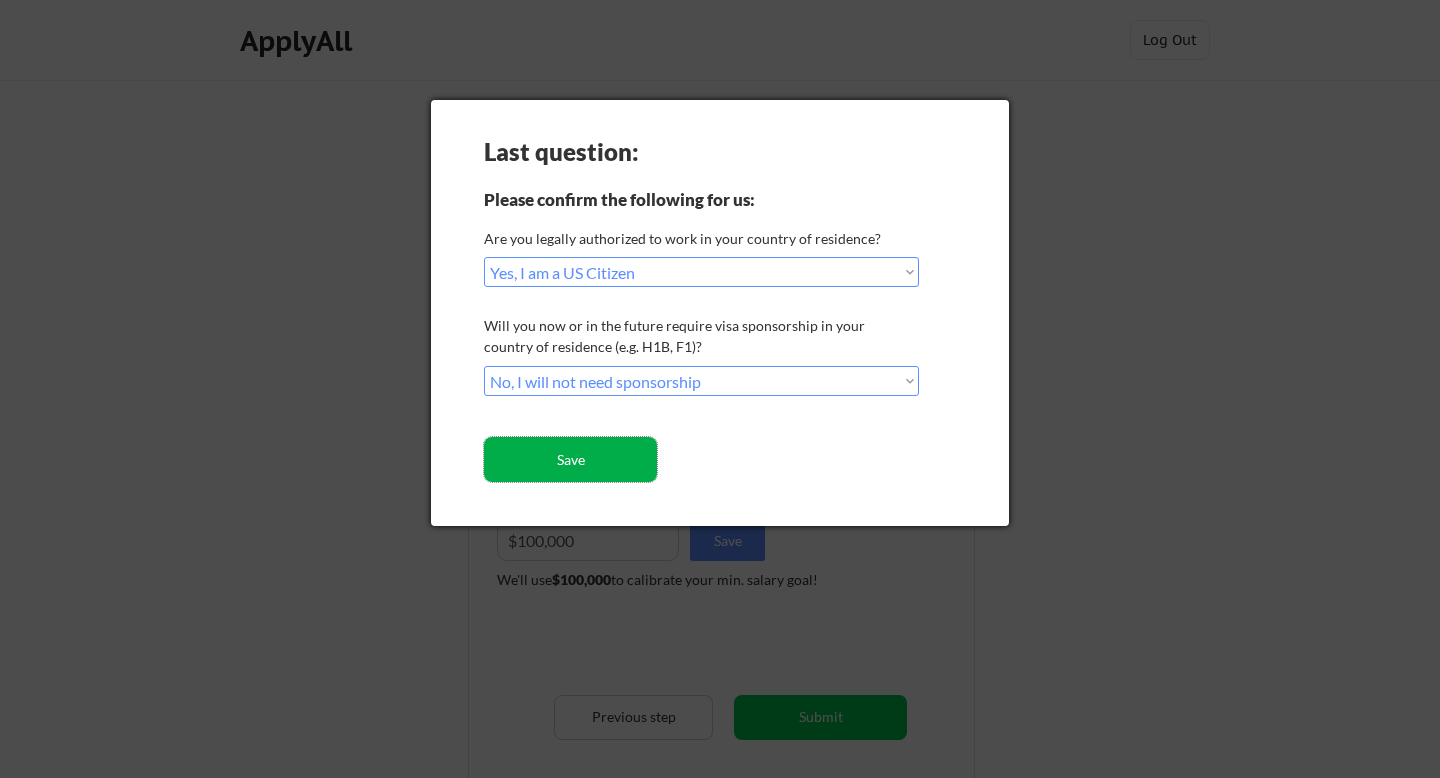 click on "Save" at bounding box center (570, 459) 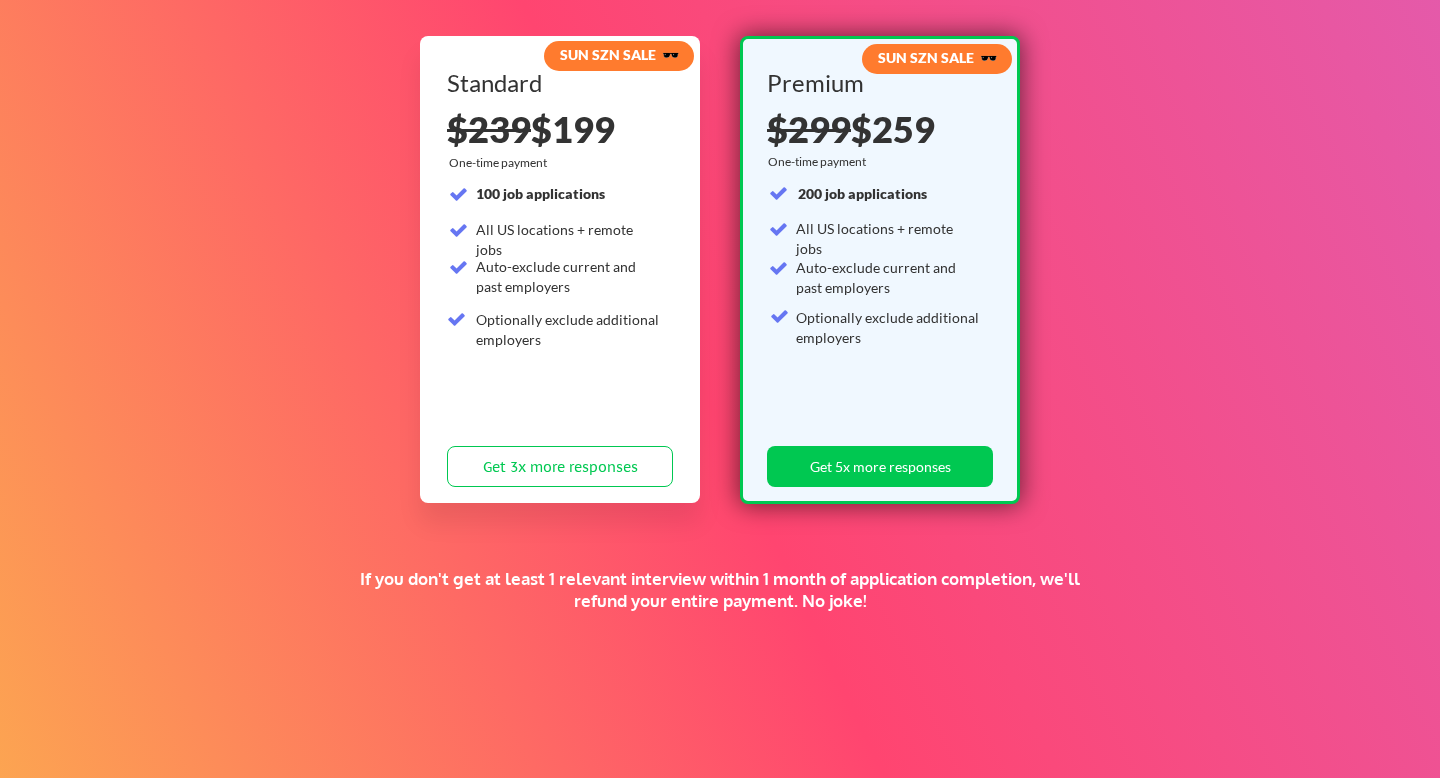 scroll, scrollTop: 0, scrollLeft: 0, axis: both 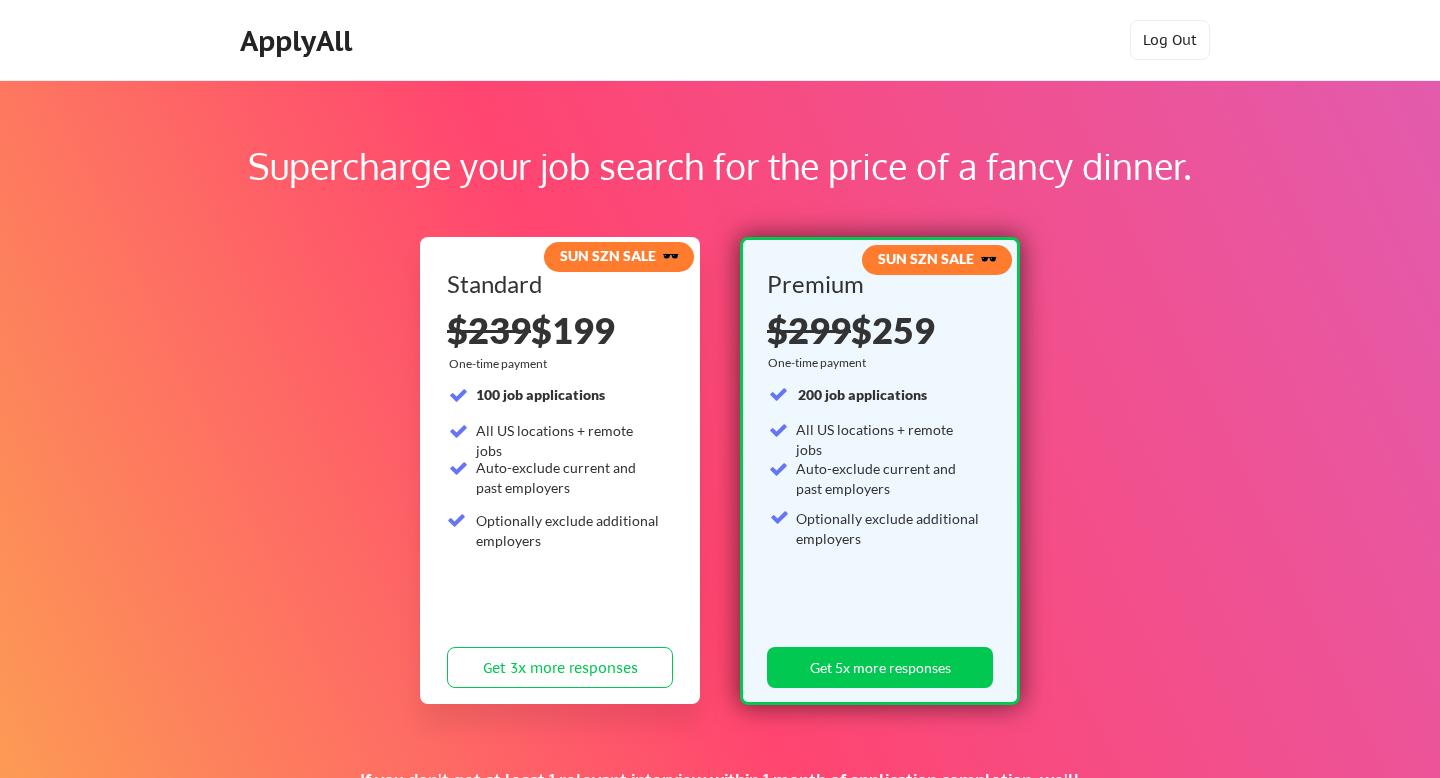 click on "Supercharge your job search for the price of a fancy dinner." at bounding box center (720, 166) 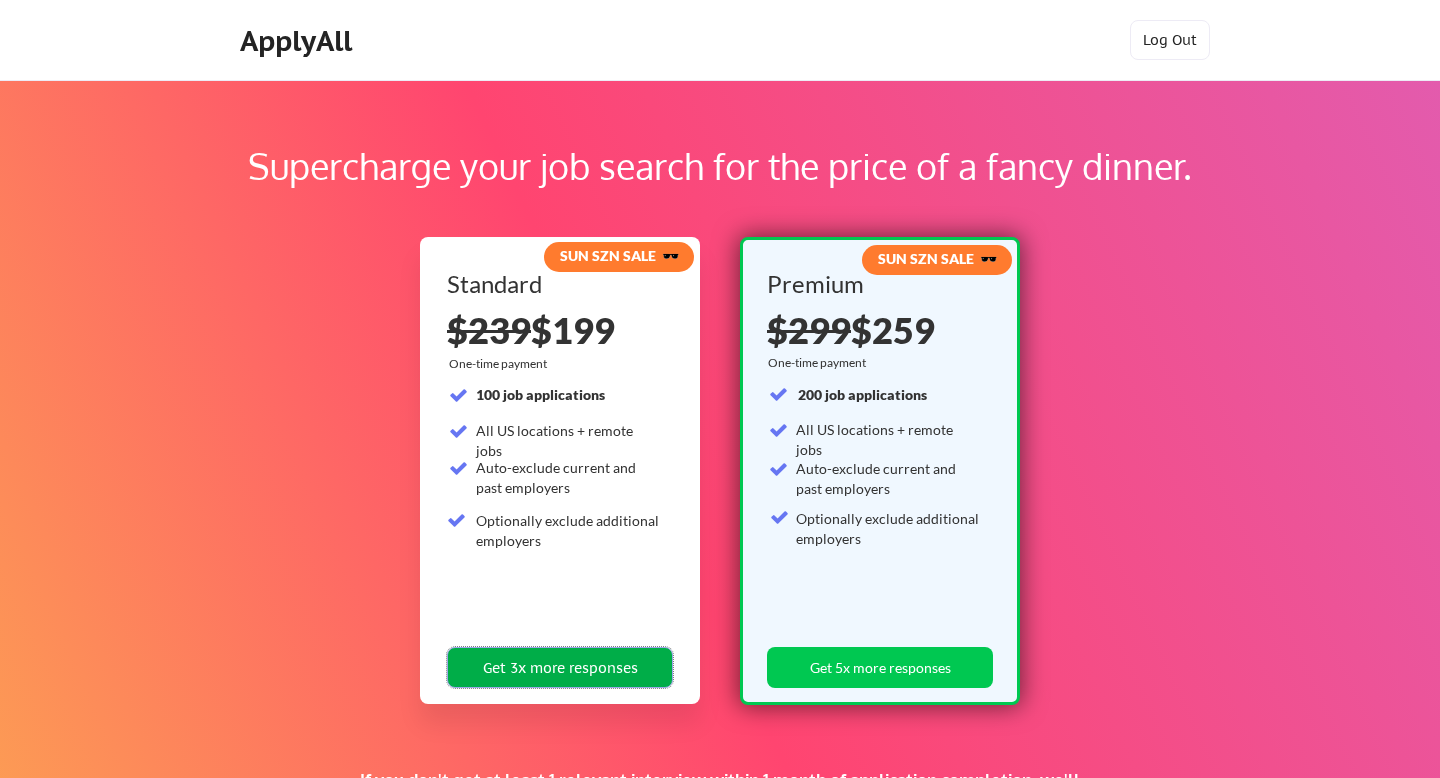 click on "Get 3x more responses" at bounding box center [560, 667] 